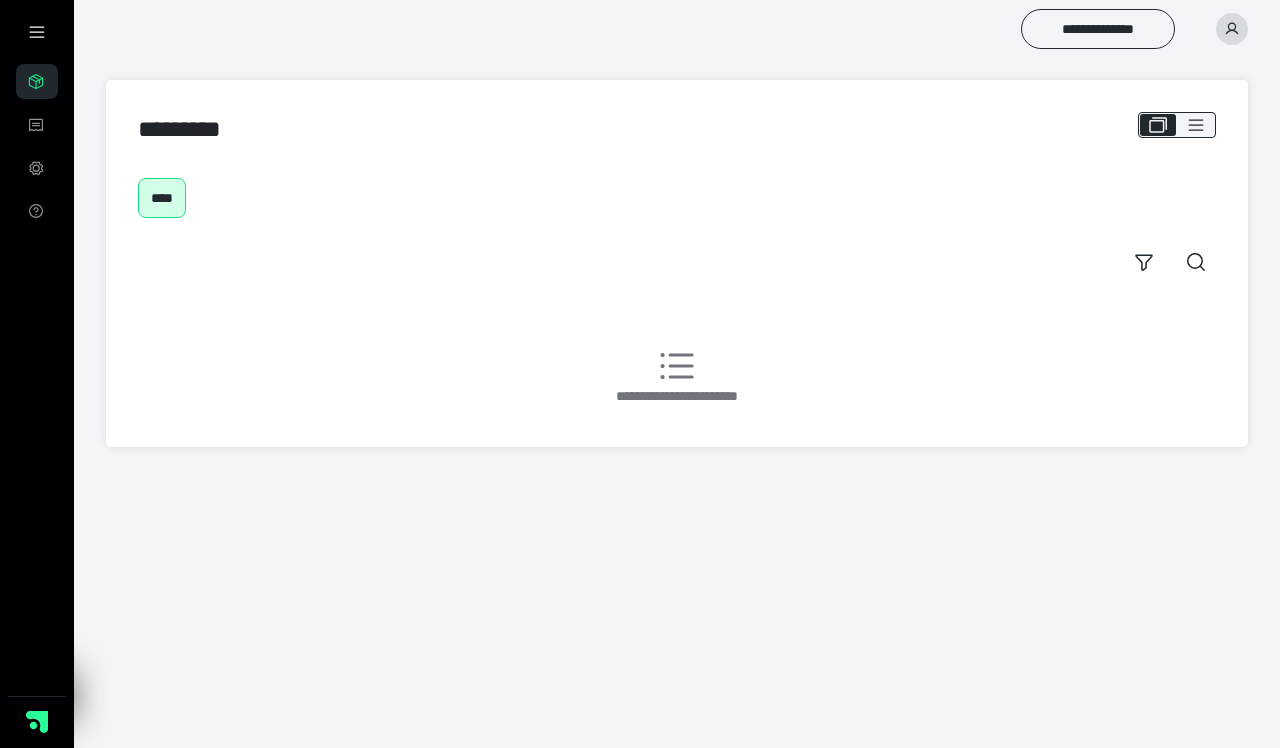 scroll, scrollTop: 0, scrollLeft: 0, axis: both 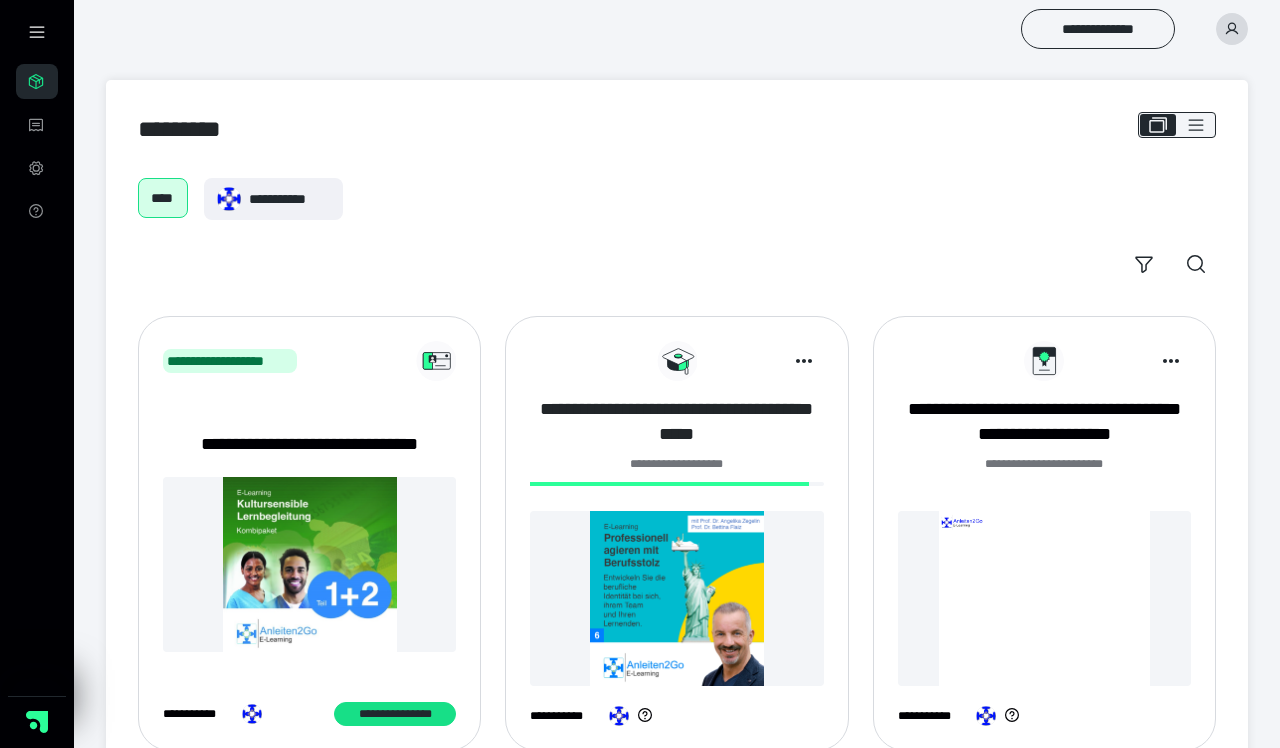click on "**********" at bounding box center (676, 422) 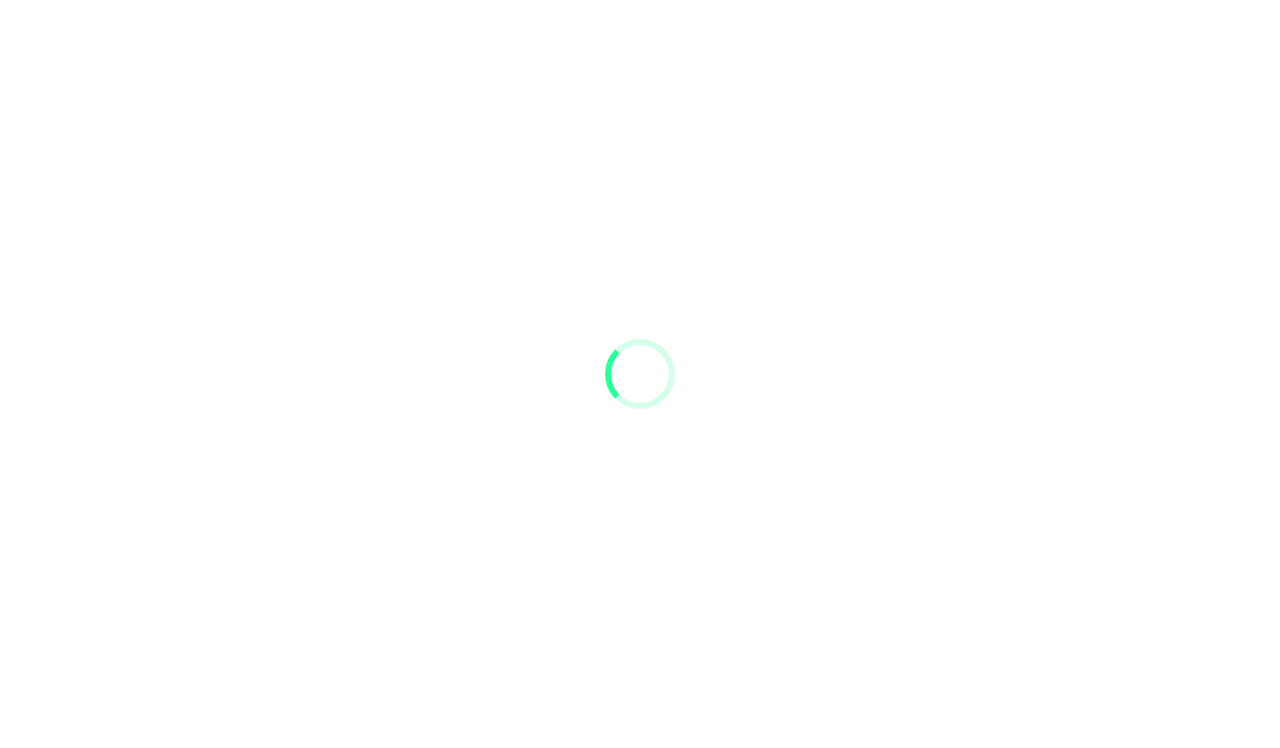 scroll, scrollTop: 0, scrollLeft: 0, axis: both 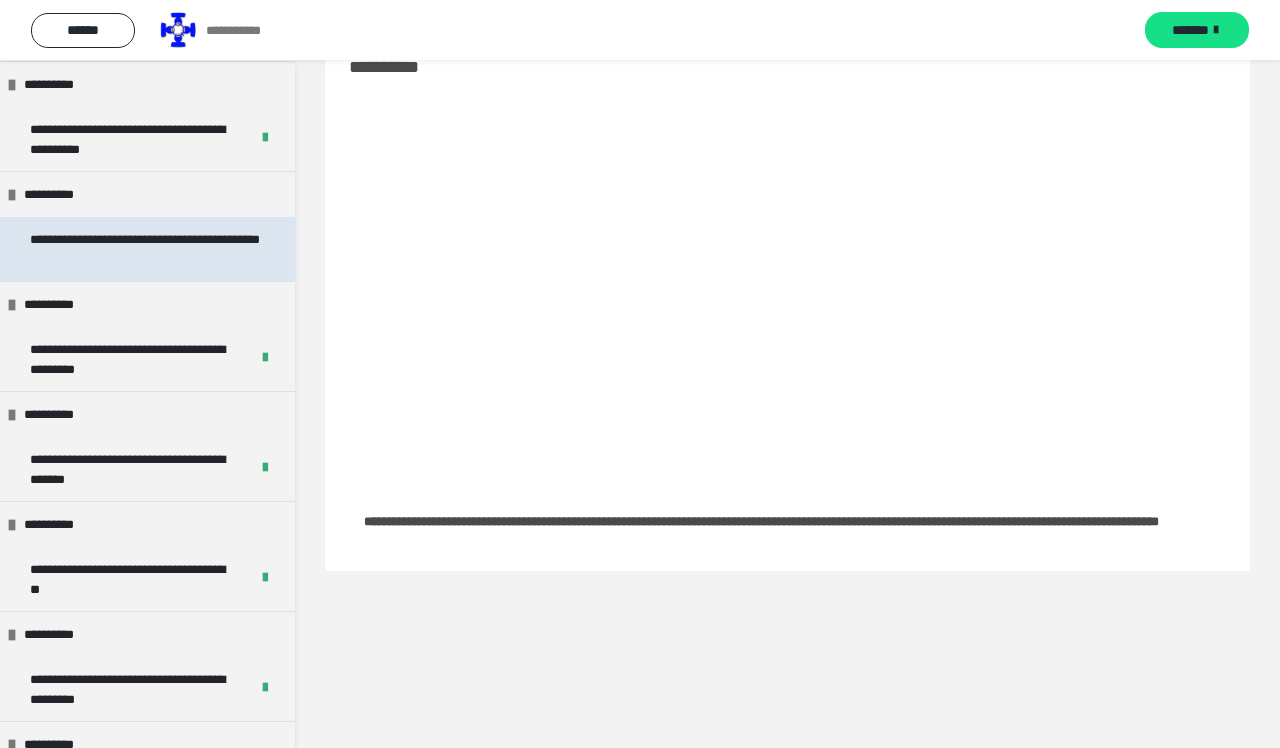 click on "**********" at bounding box center (156, 249) 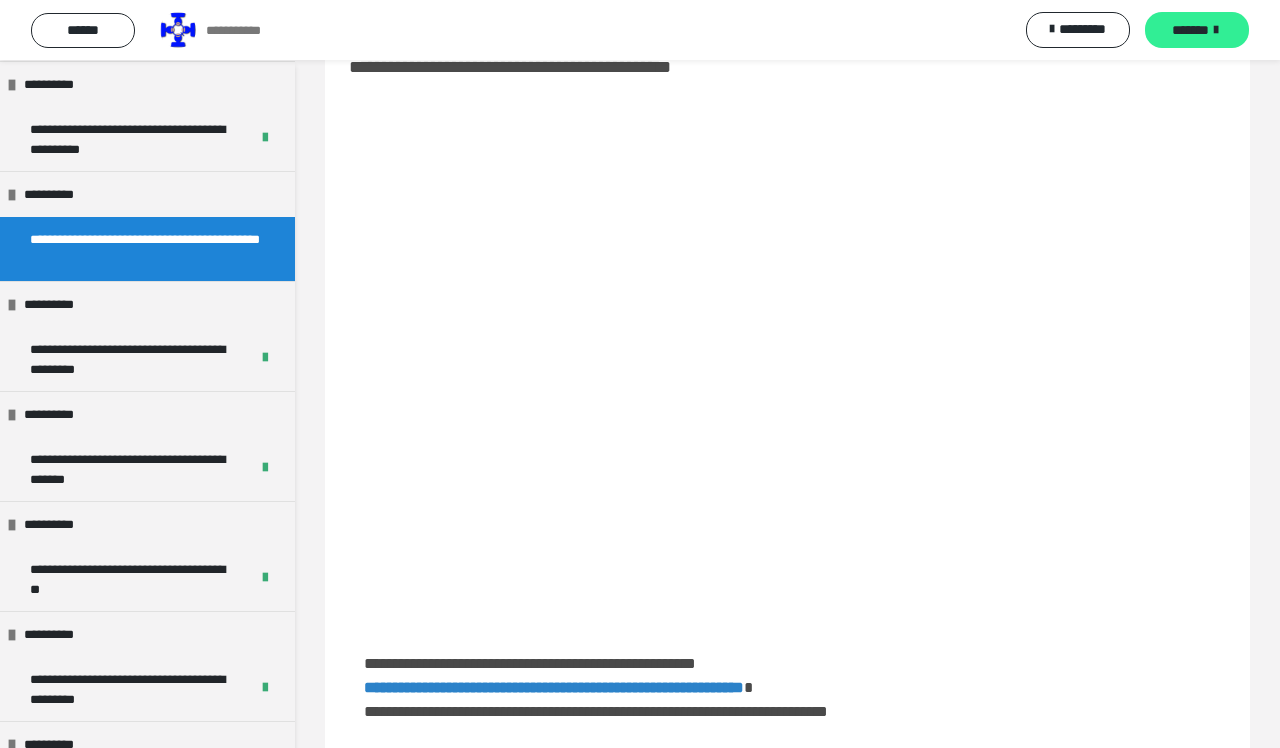click on "*******" at bounding box center [1197, 30] 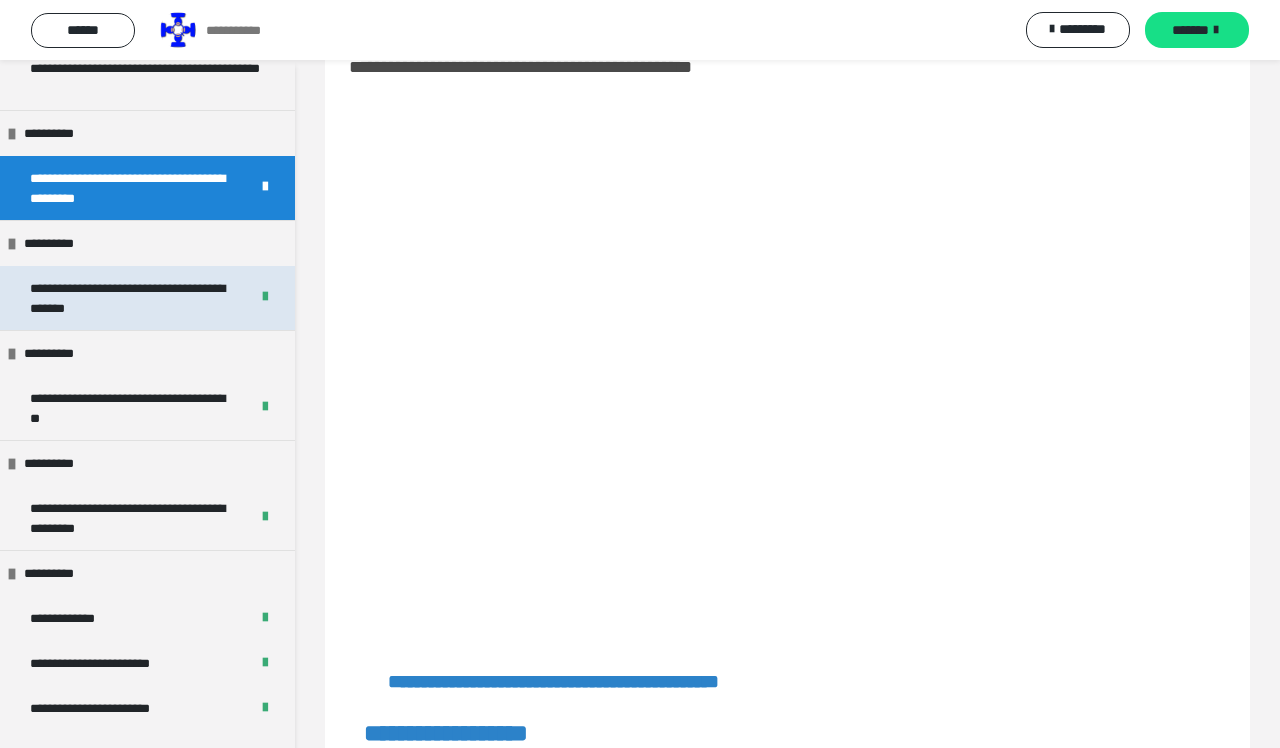 scroll, scrollTop: 2901, scrollLeft: 0, axis: vertical 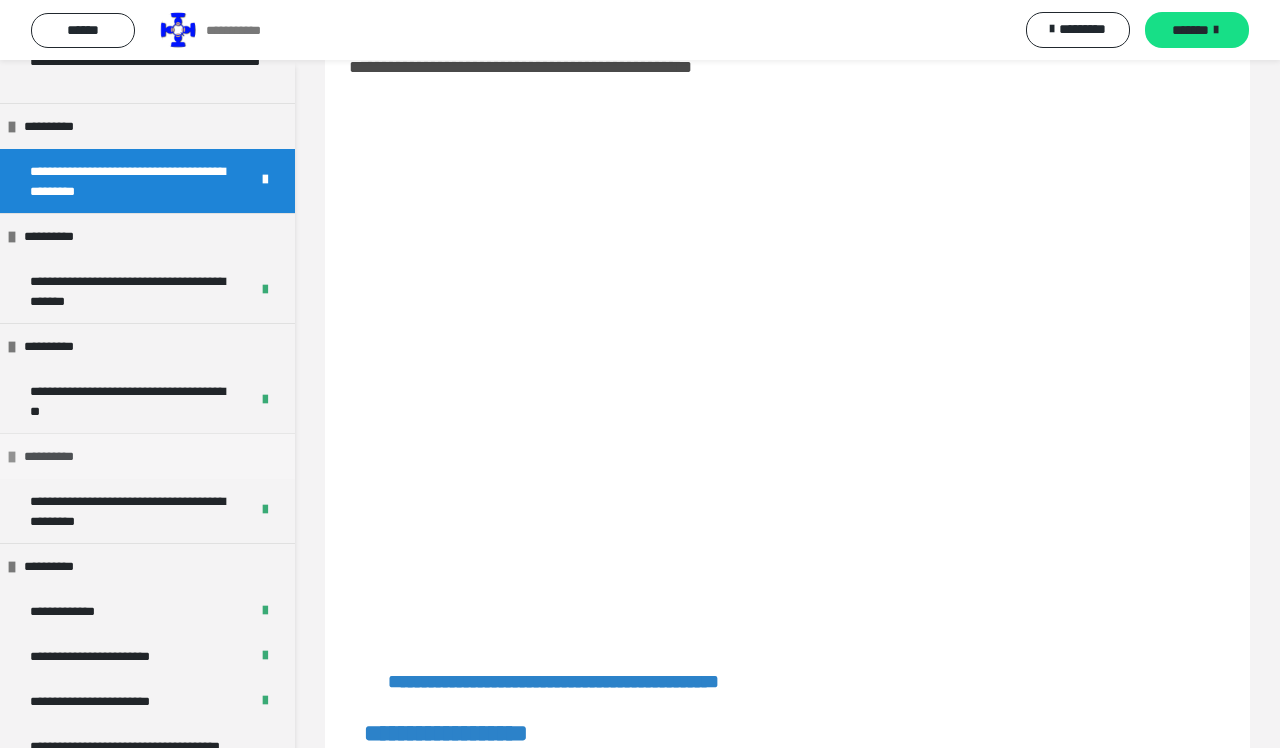 click on "**********" at bounding box center (147, 456) 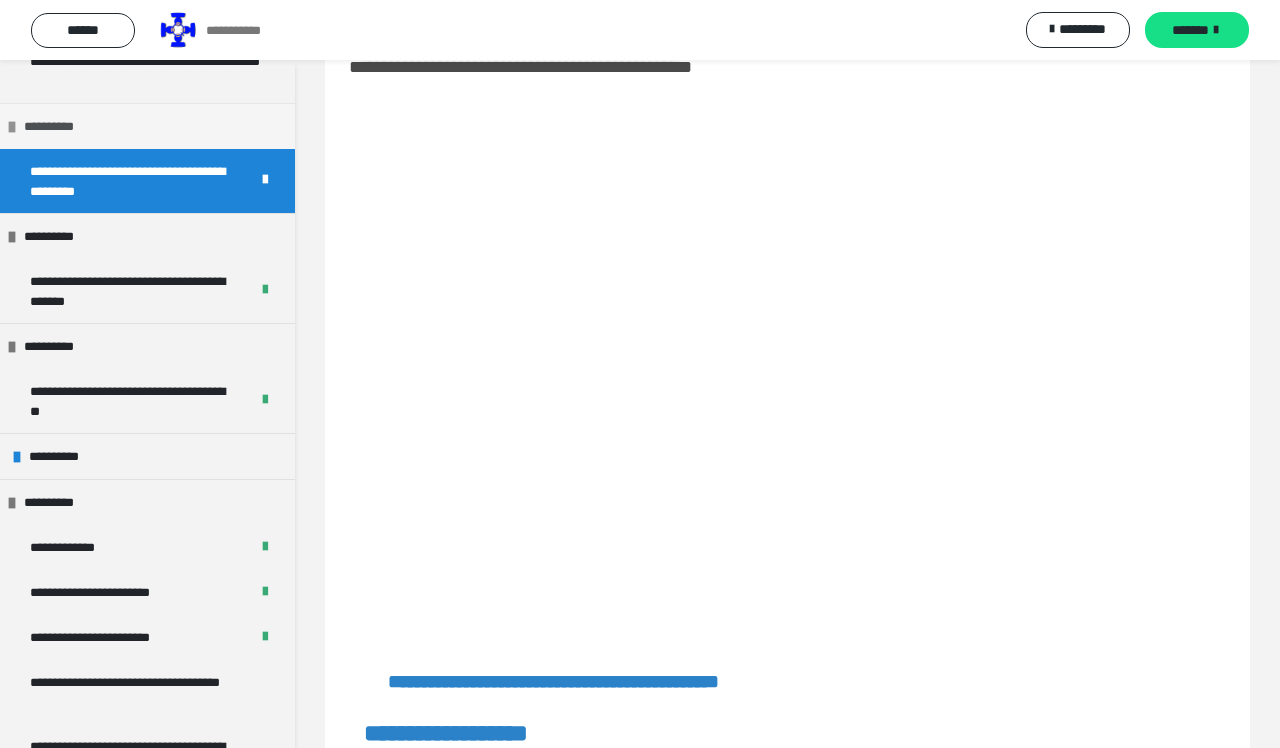 click at bounding box center (12, 127) 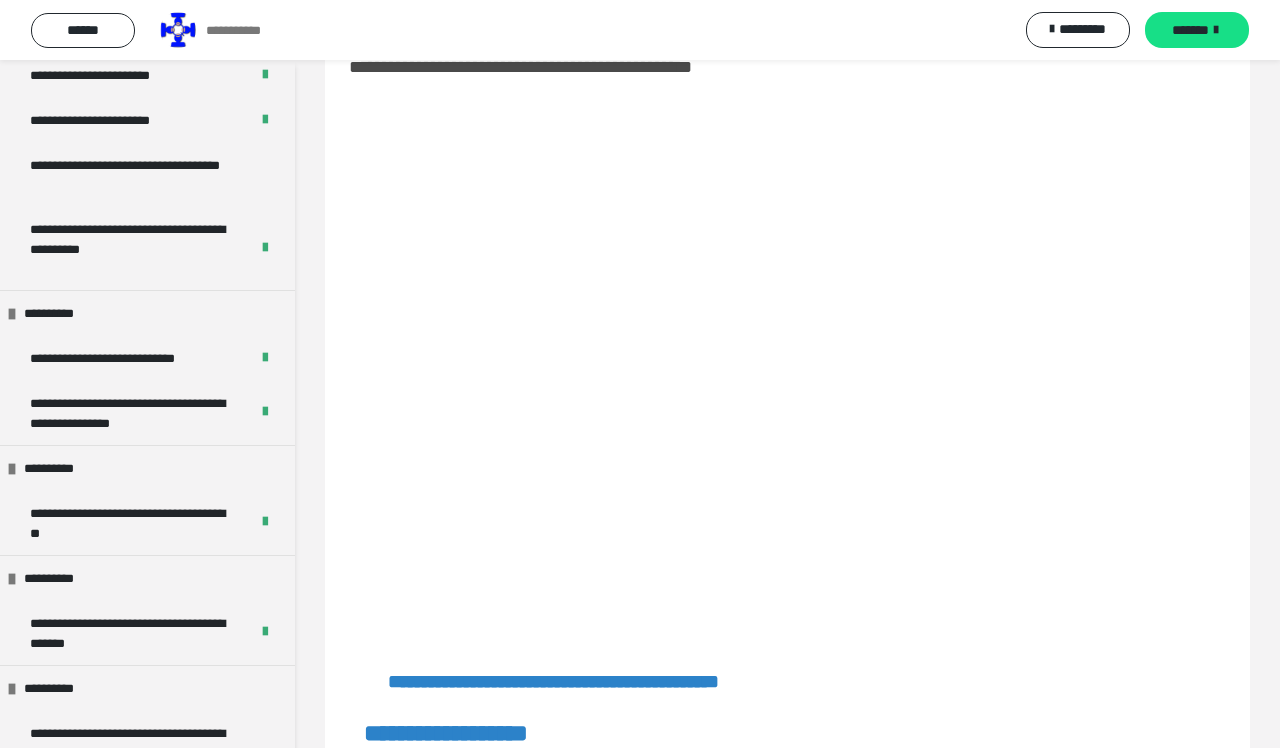 scroll, scrollTop: 3408, scrollLeft: 0, axis: vertical 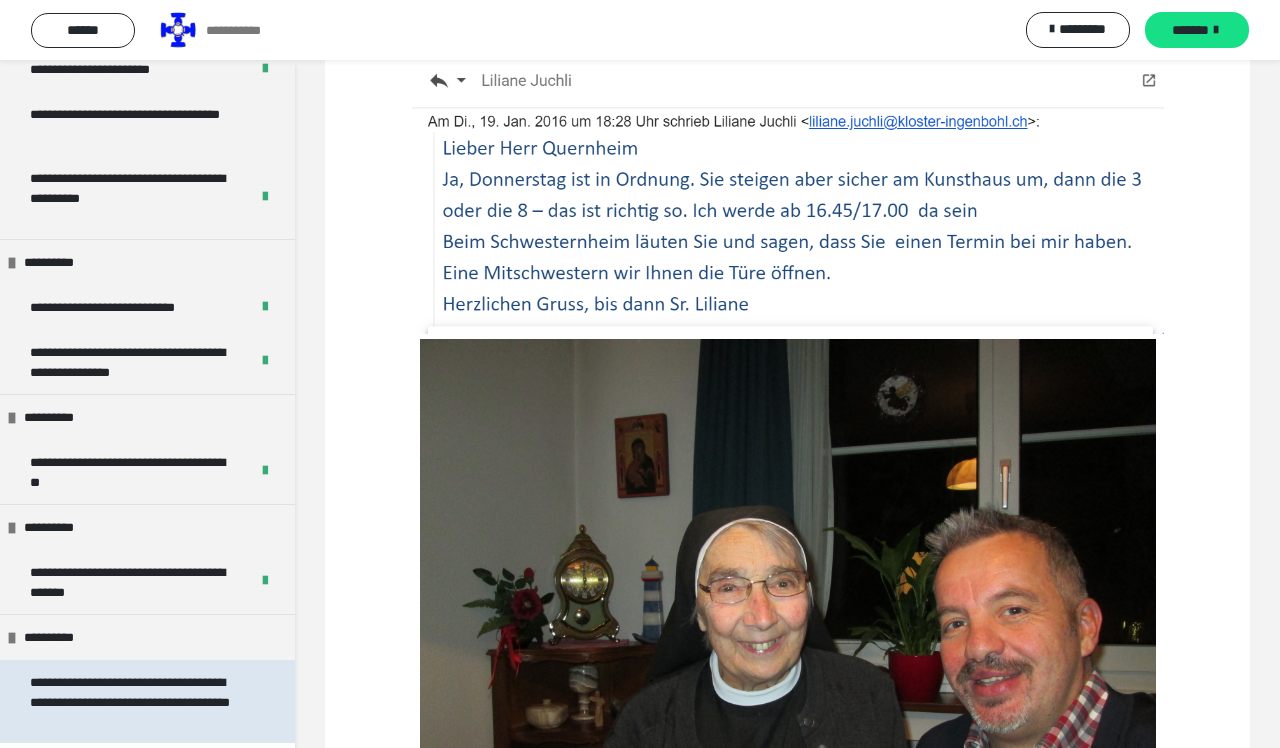 click on "**********" at bounding box center (139, 701) 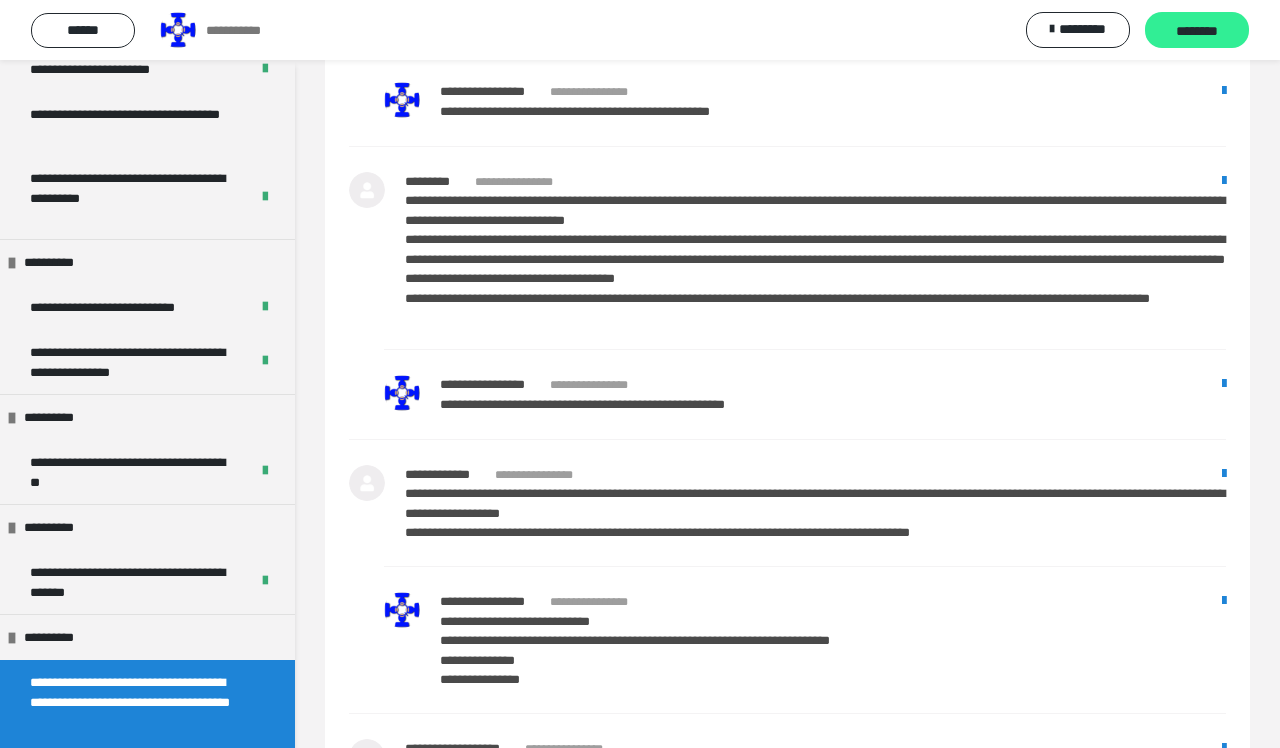 scroll, scrollTop: 4445, scrollLeft: 0, axis: vertical 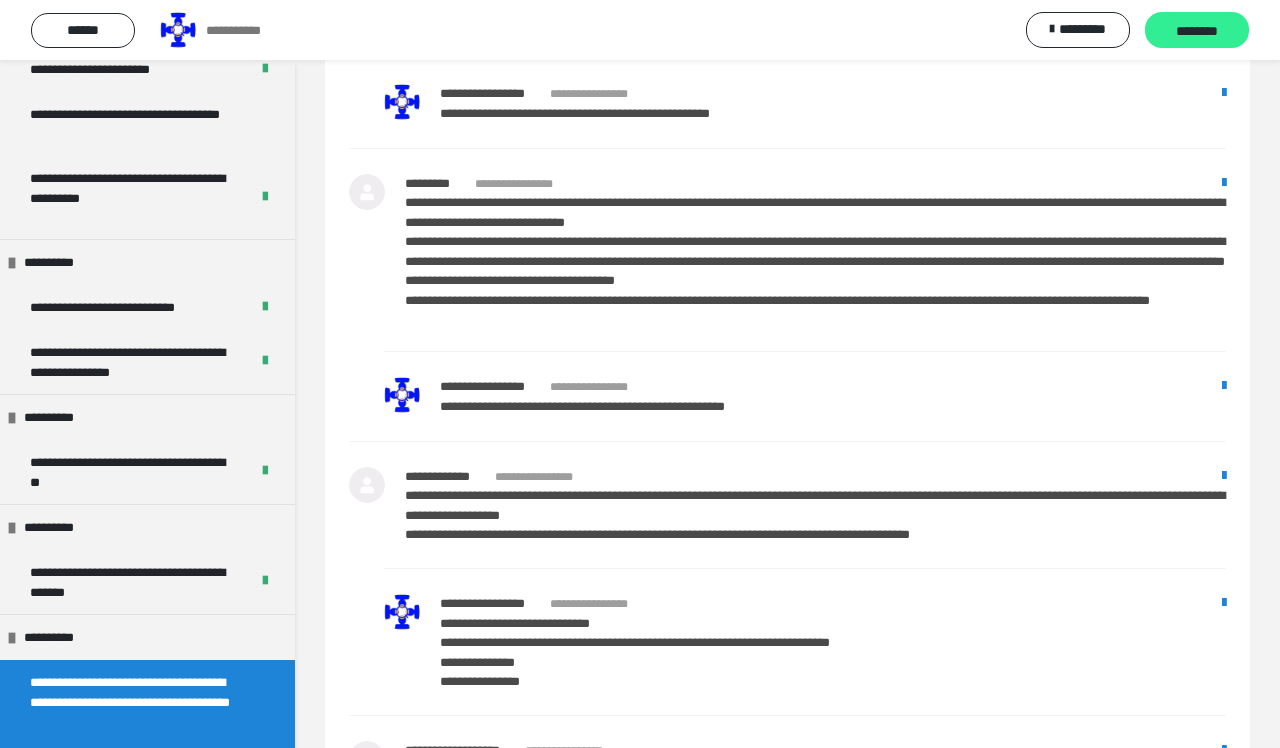click on "********" at bounding box center (1197, 31) 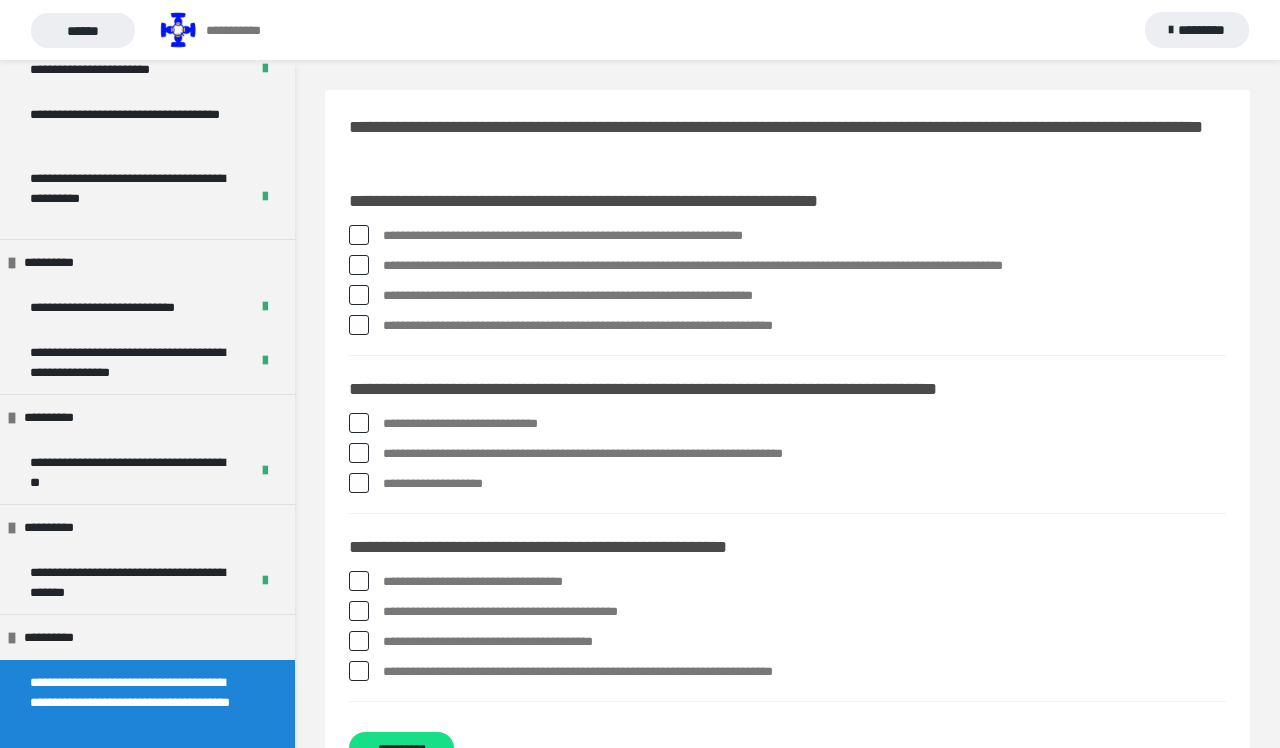 click at bounding box center (359, 295) 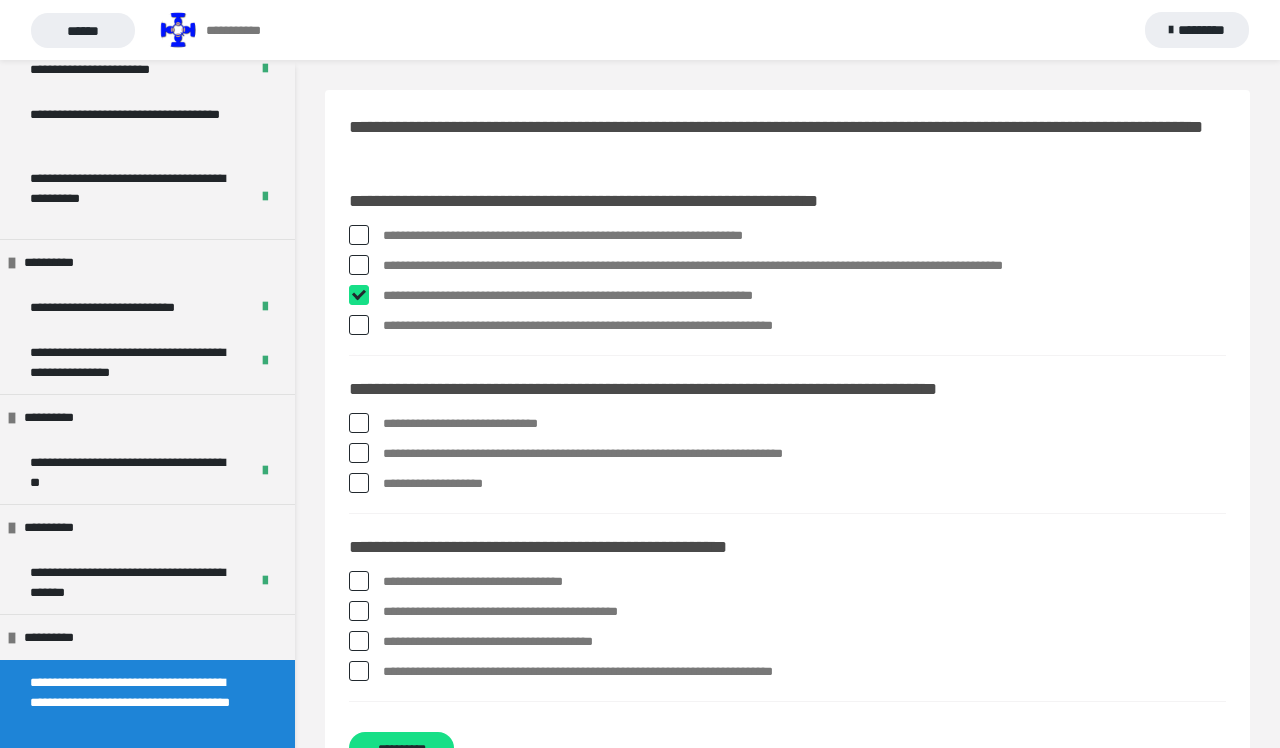 checkbox on "****" 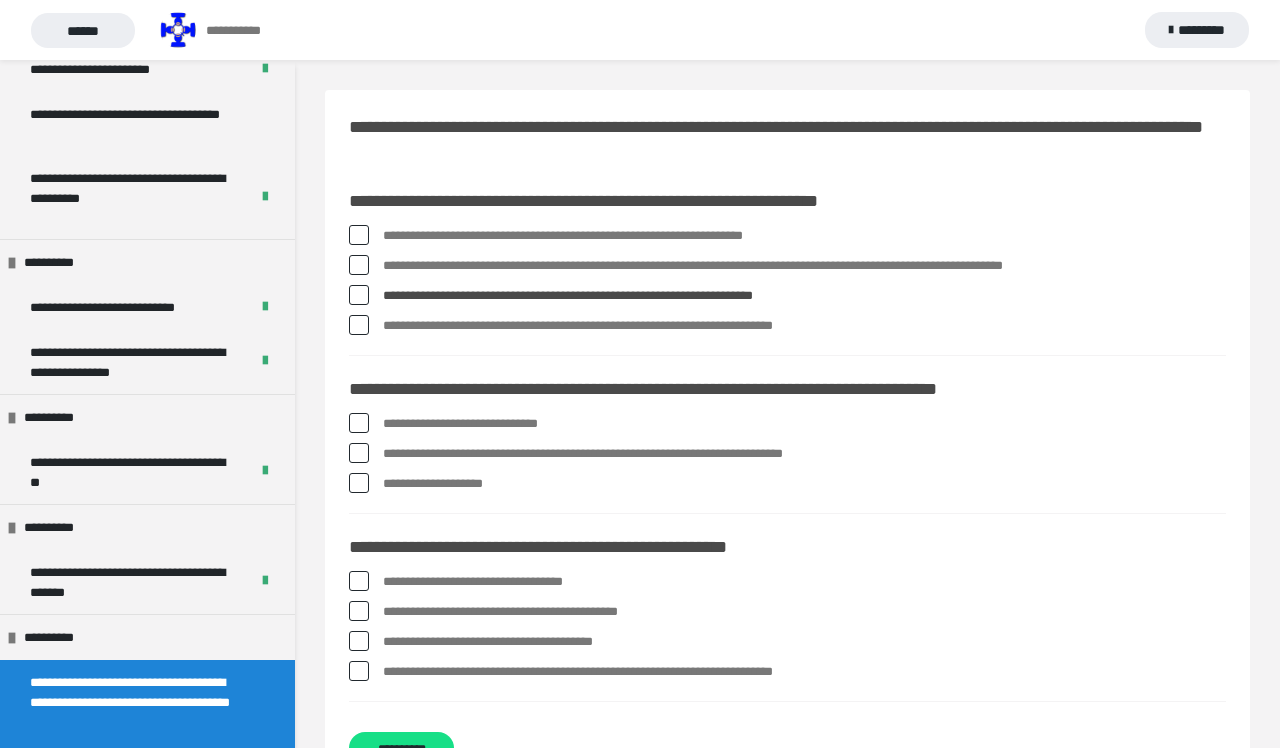 click at bounding box center (359, 453) 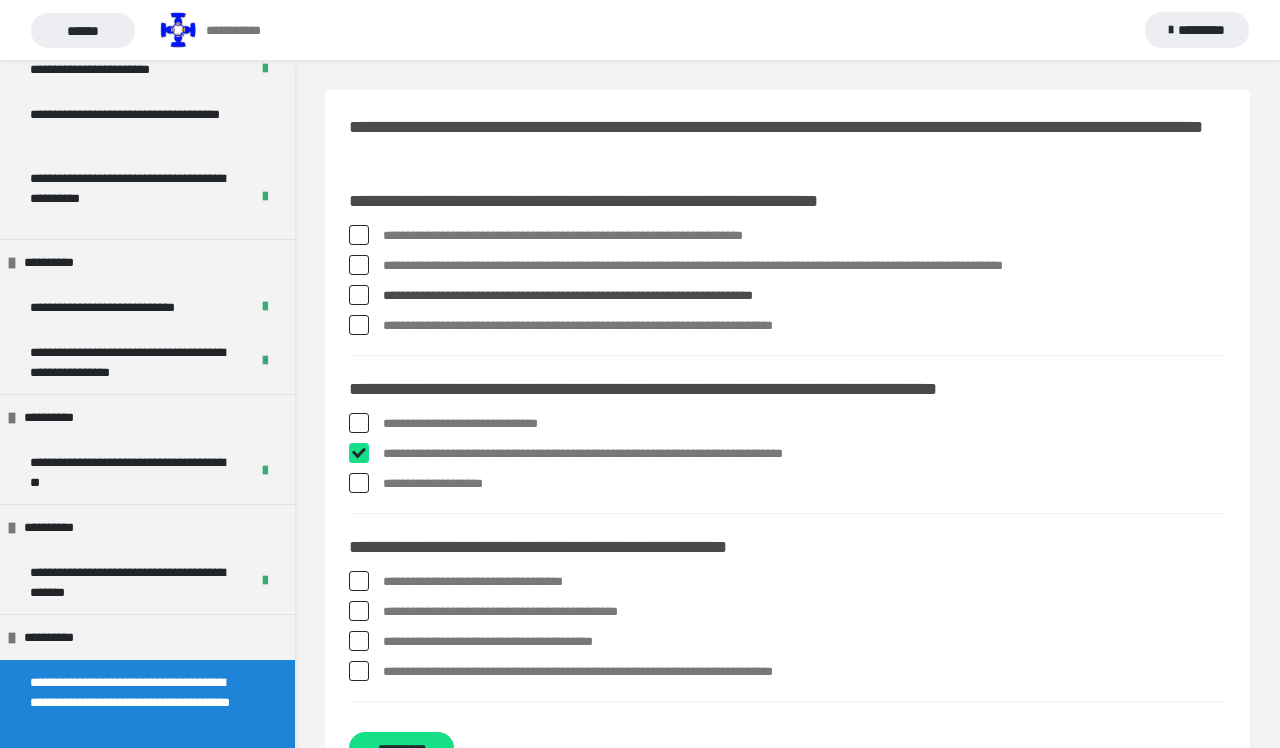 checkbox on "****" 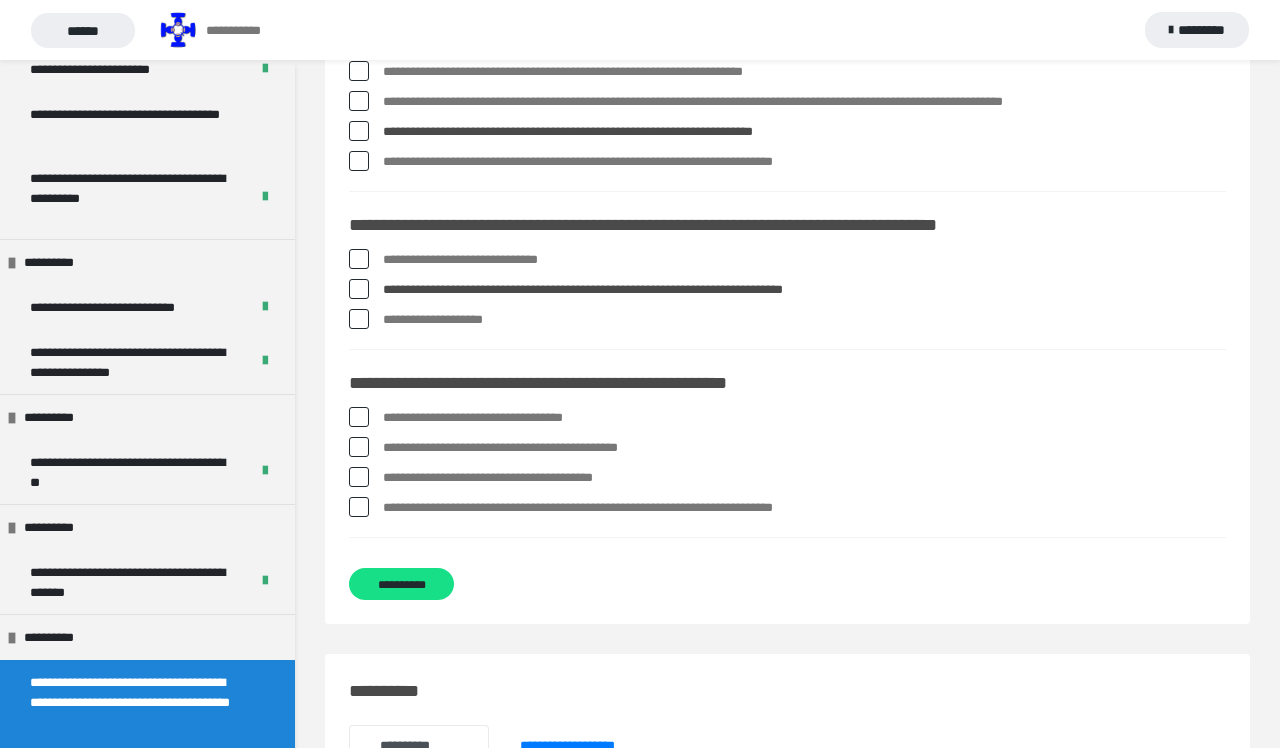 scroll, scrollTop: 166, scrollLeft: 0, axis: vertical 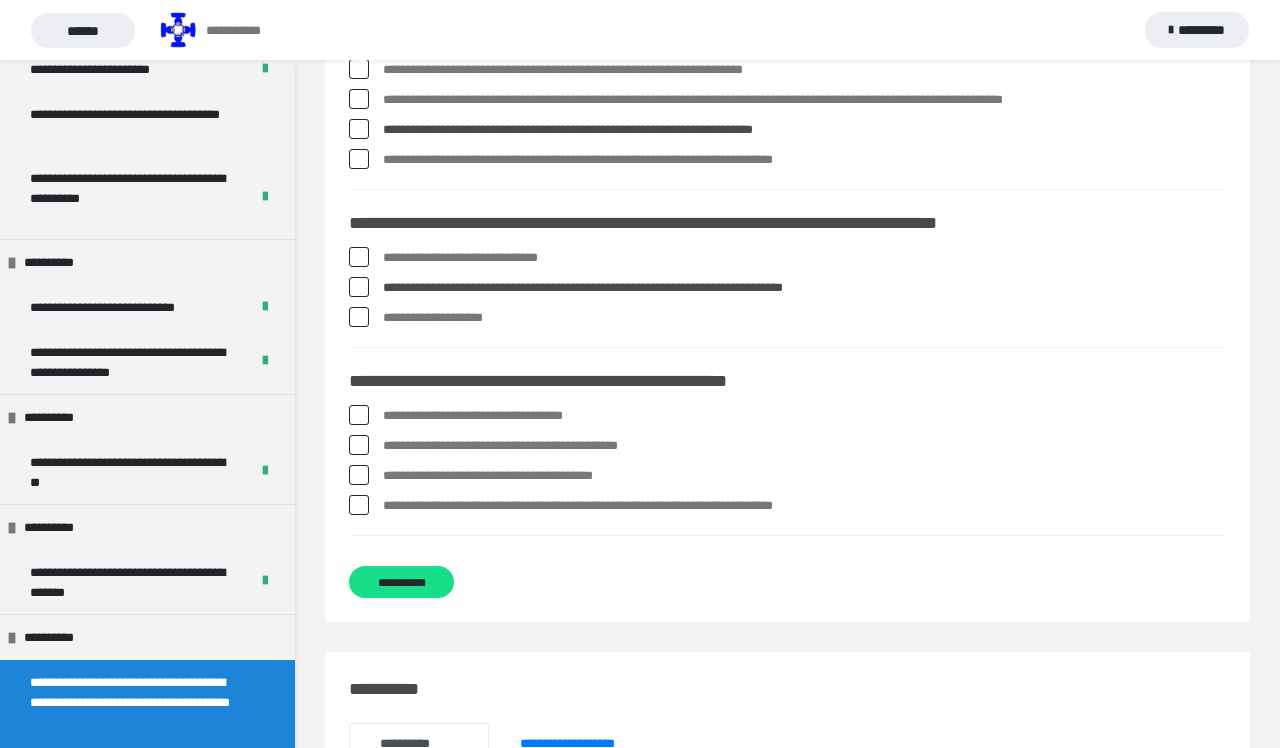click at bounding box center [359, 505] 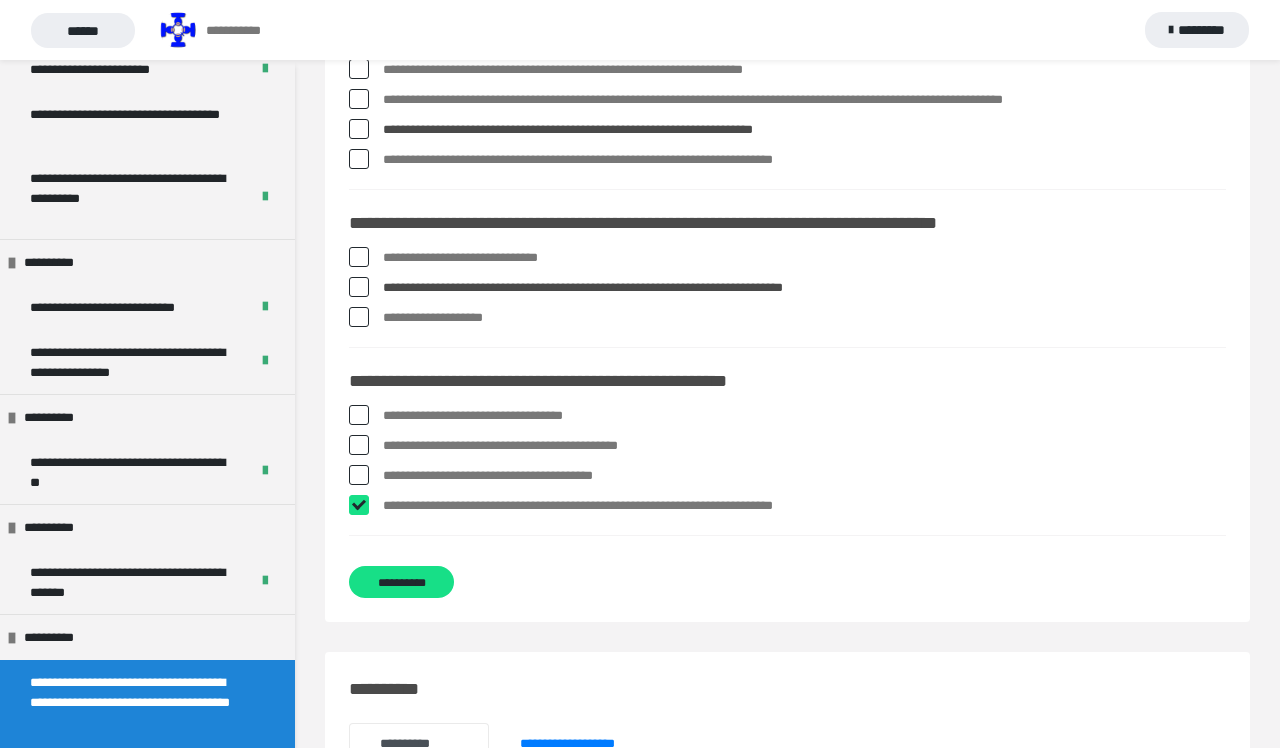 checkbox on "****" 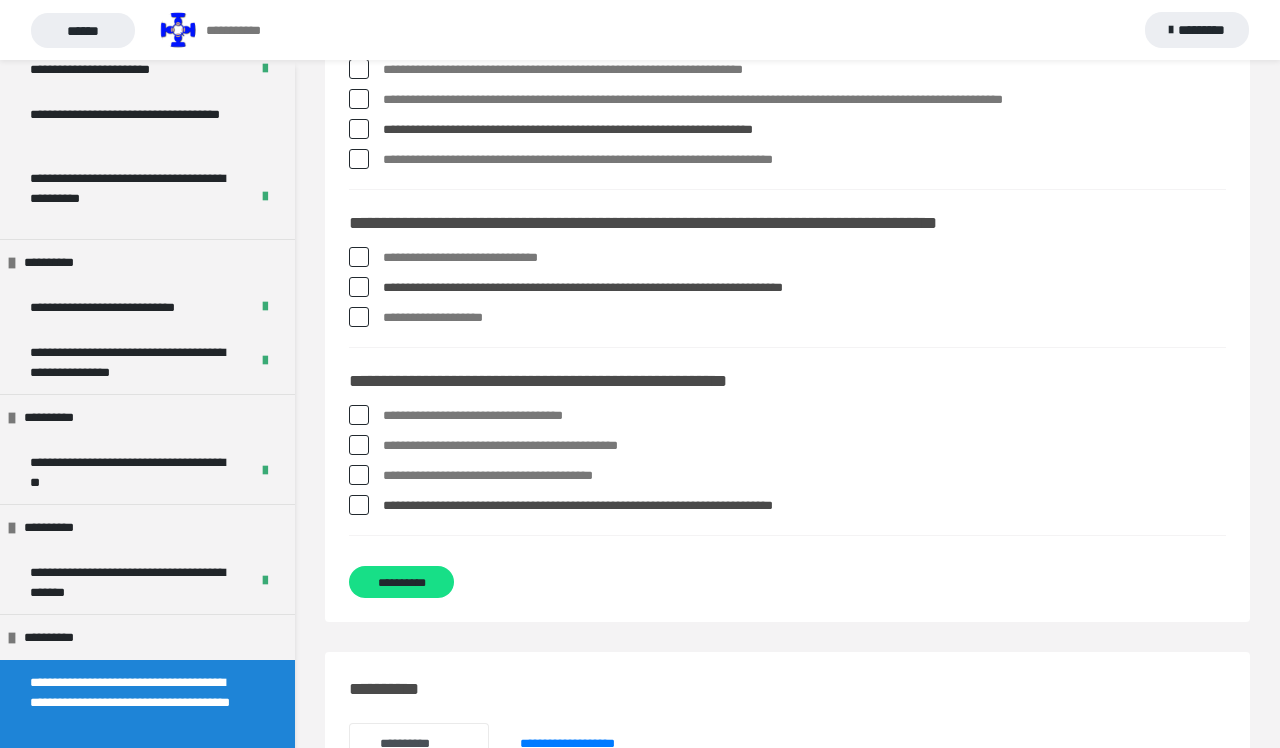 click at bounding box center [359, 415] 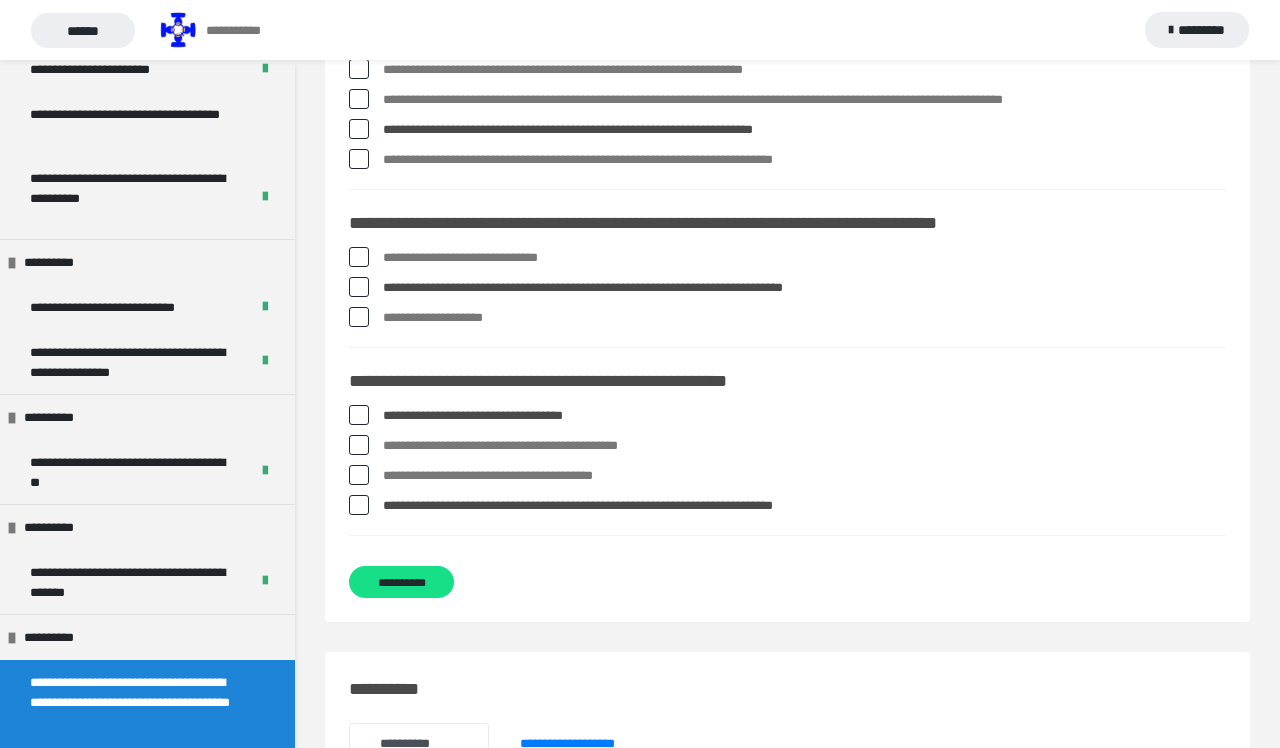click at bounding box center (359, 445) 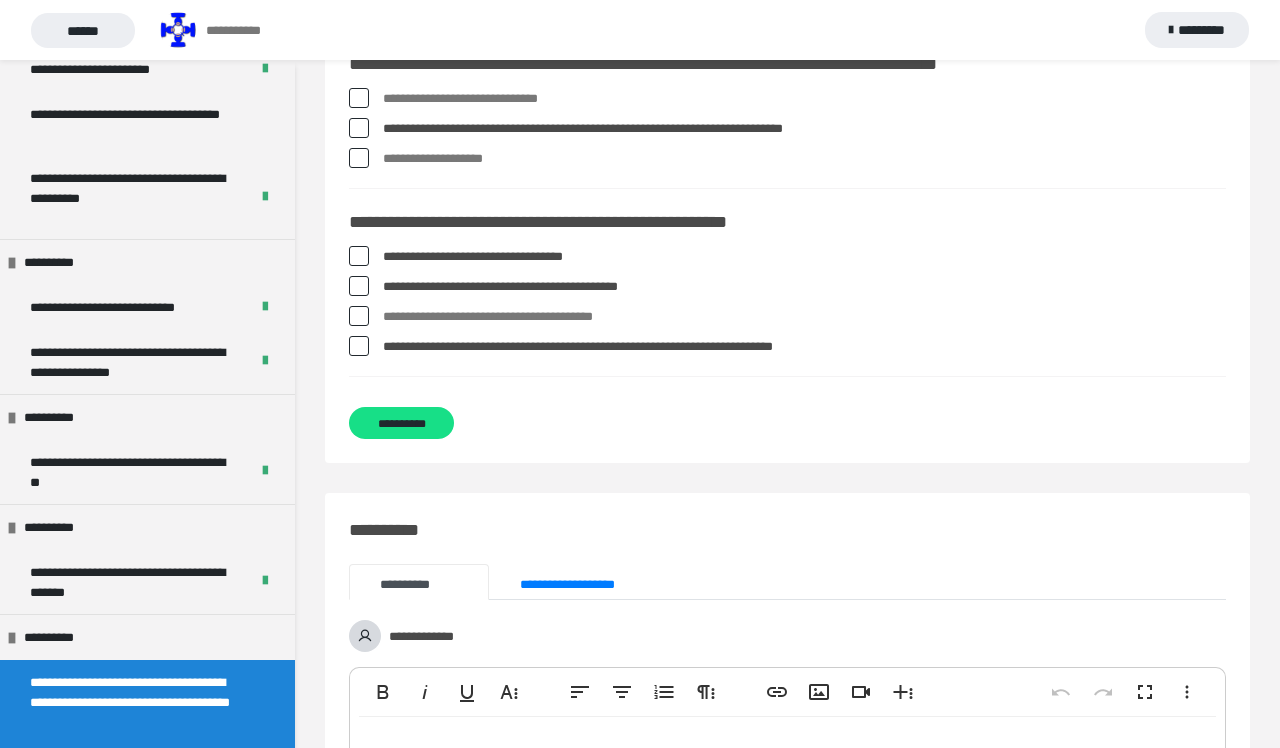 scroll, scrollTop: 334, scrollLeft: 0, axis: vertical 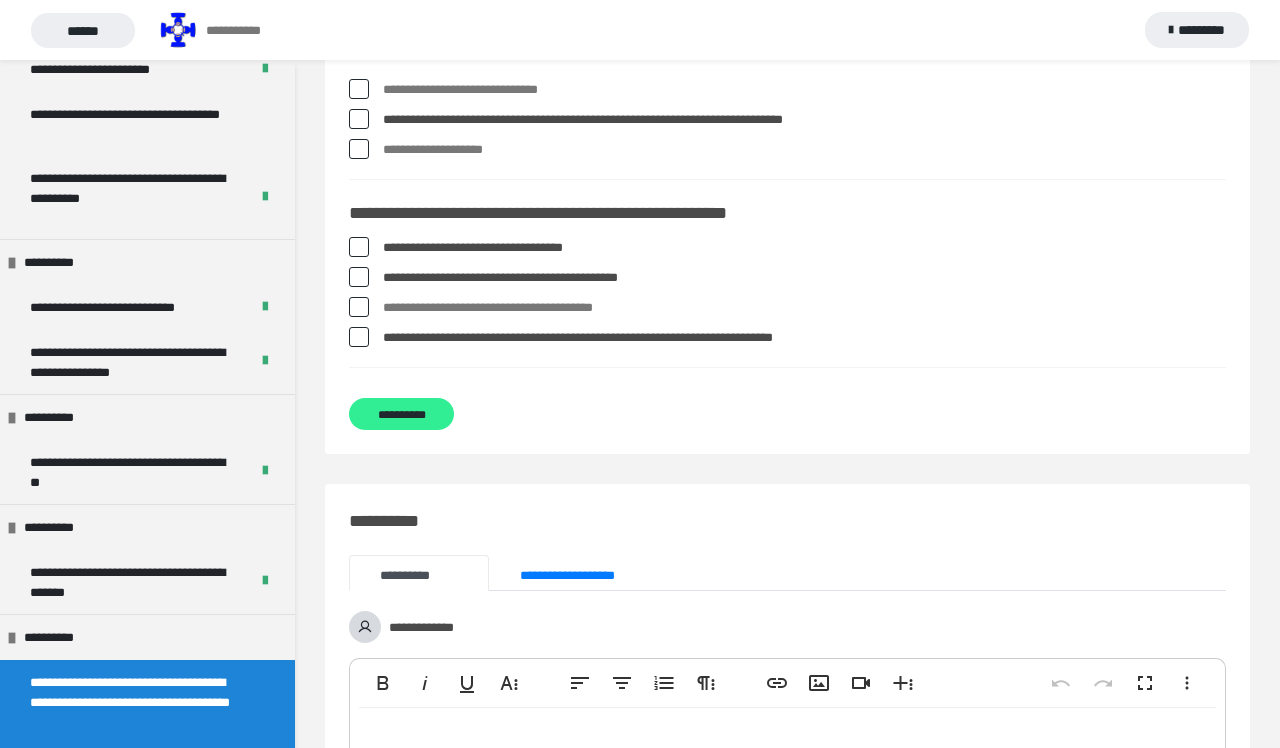 click on "**********" at bounding box center (401, 414) 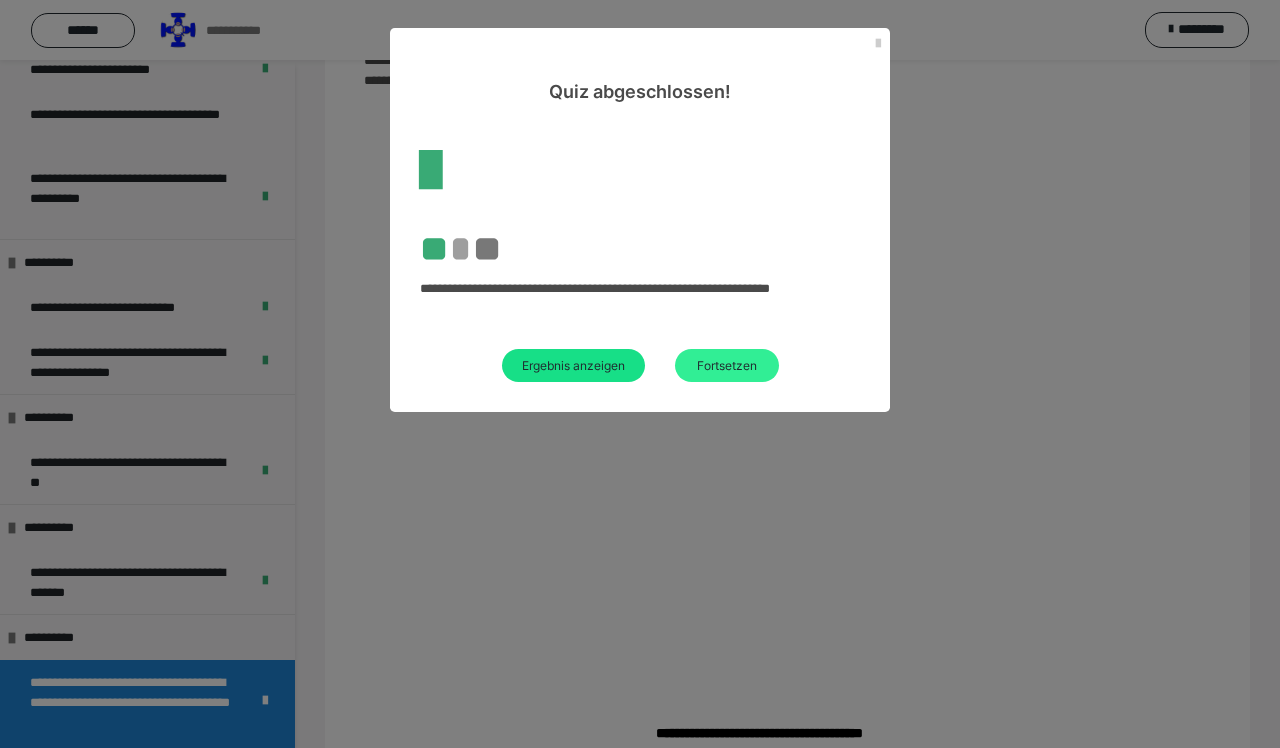 click on "Fortsetzen" at bounding box center (727, 365) 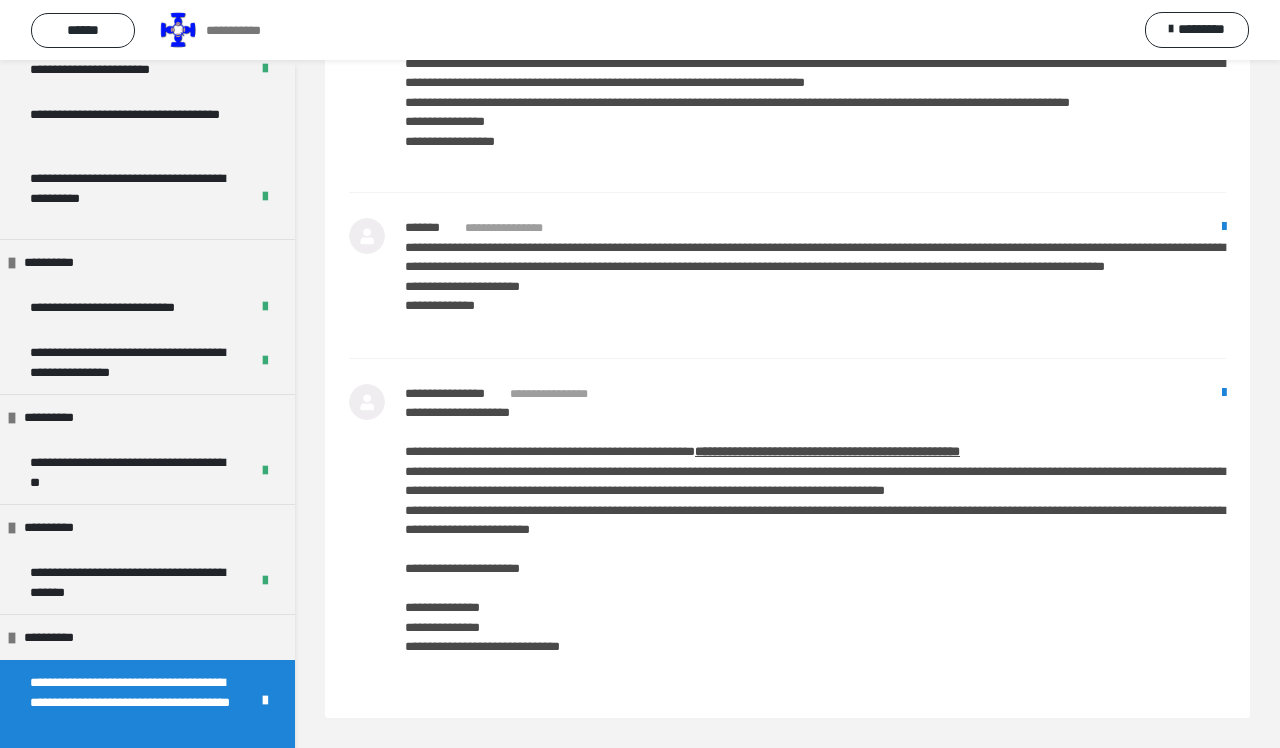 scroll, scrollTop: 5503, scrollLeft: 0, axis: vertical 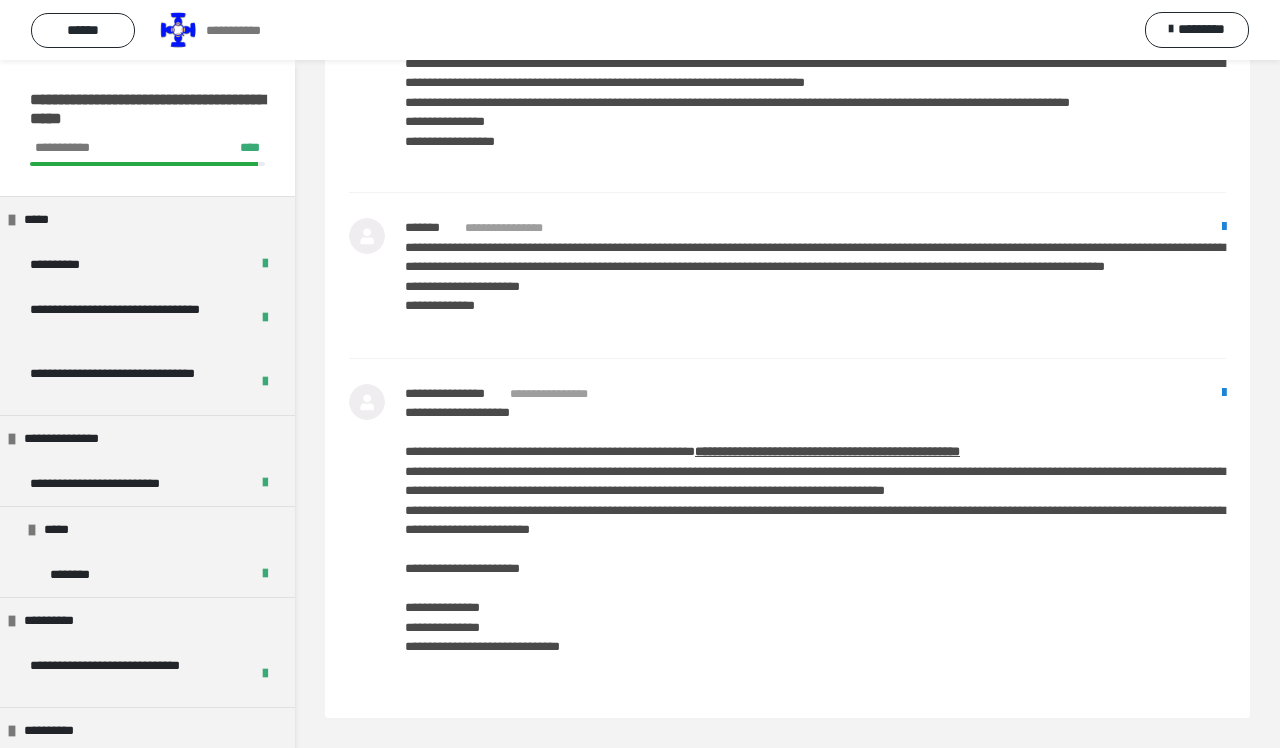 click on "**********" at bounding box center (147, 109) 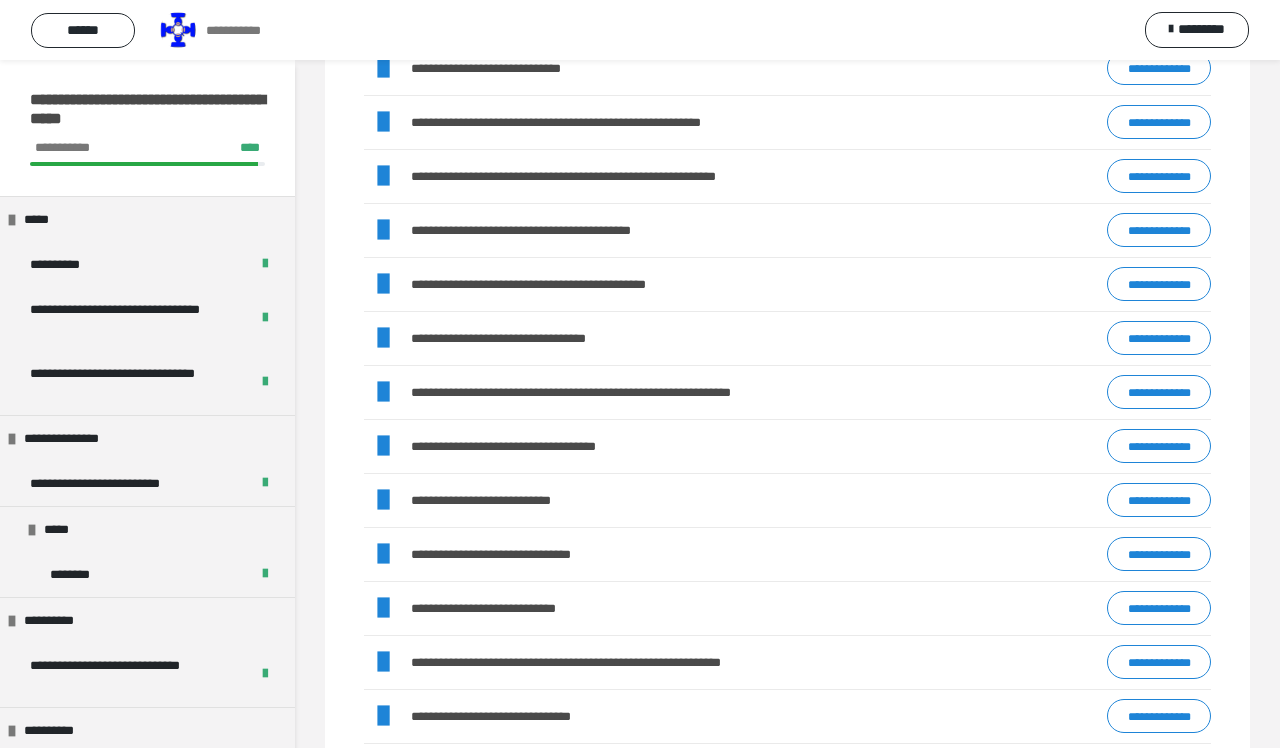 scroll, scrollTop: 2357, scrollLeft: 0, axis: vertical 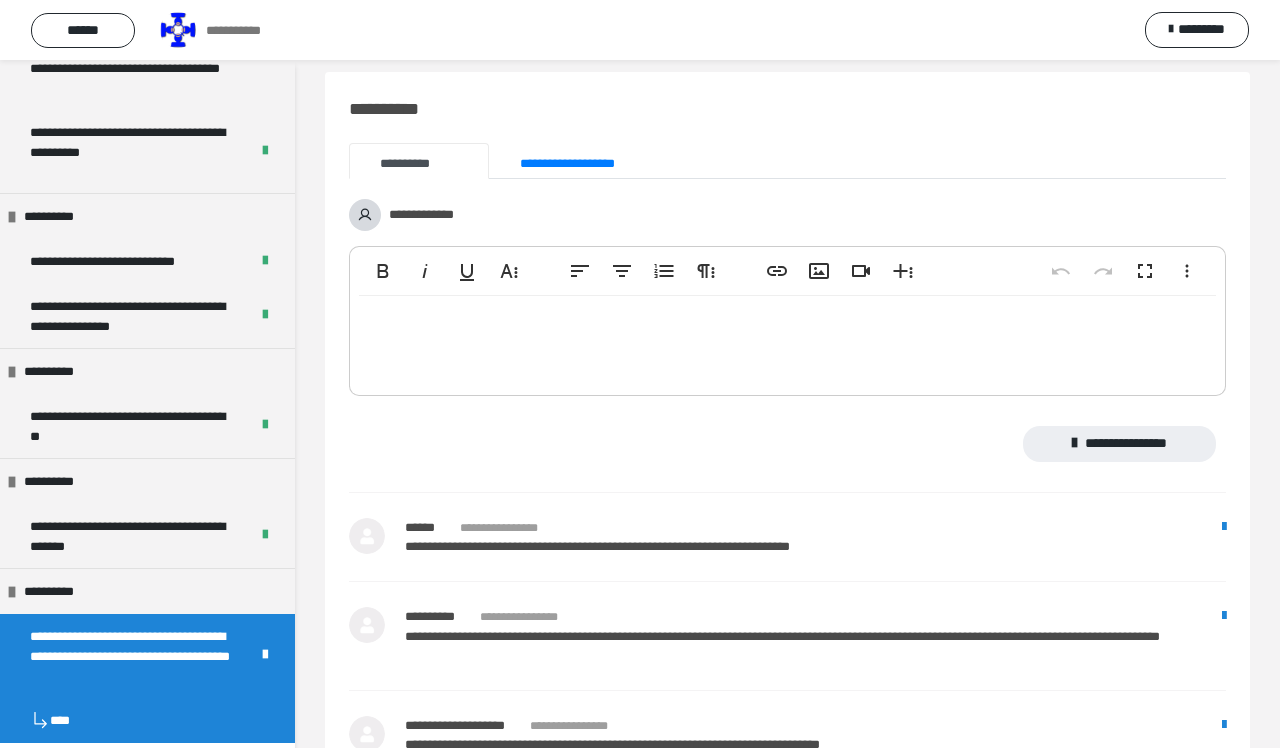 click on "****" at bounding box center (147, 720) 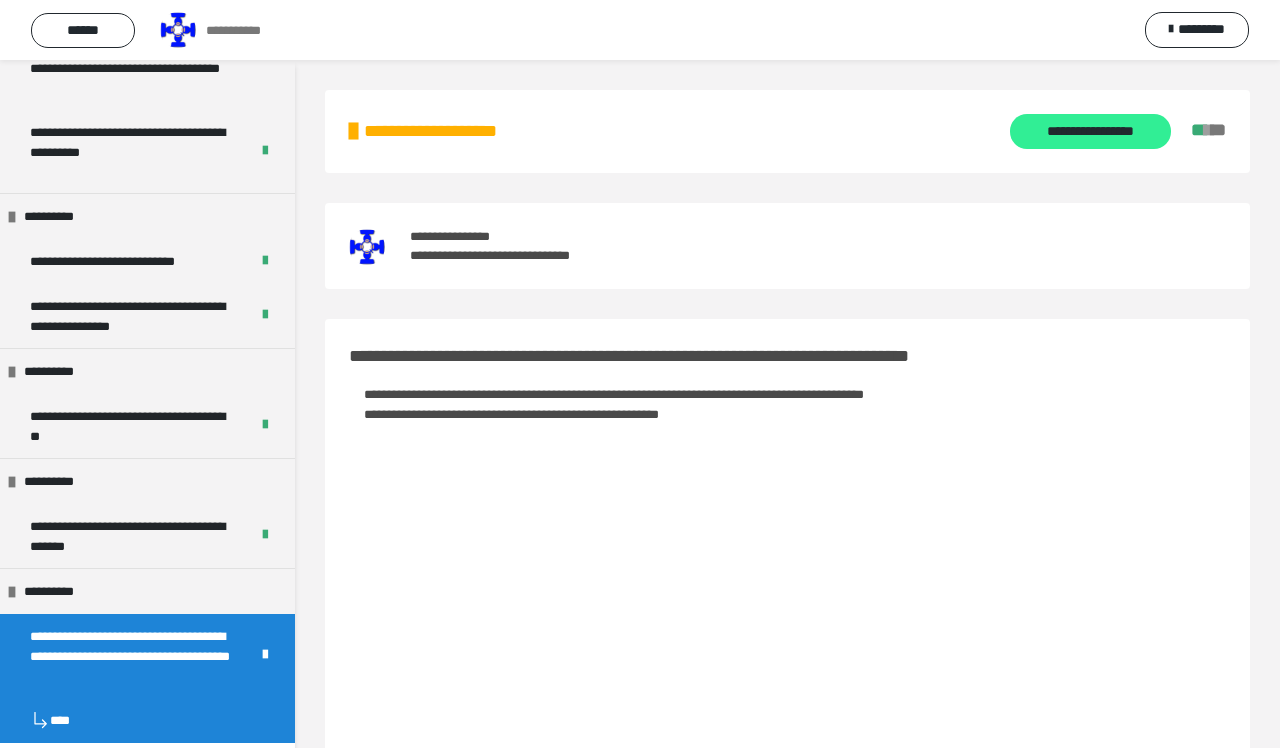 scroll, scrollTop: 0, scrollLeft: 0, axis: both 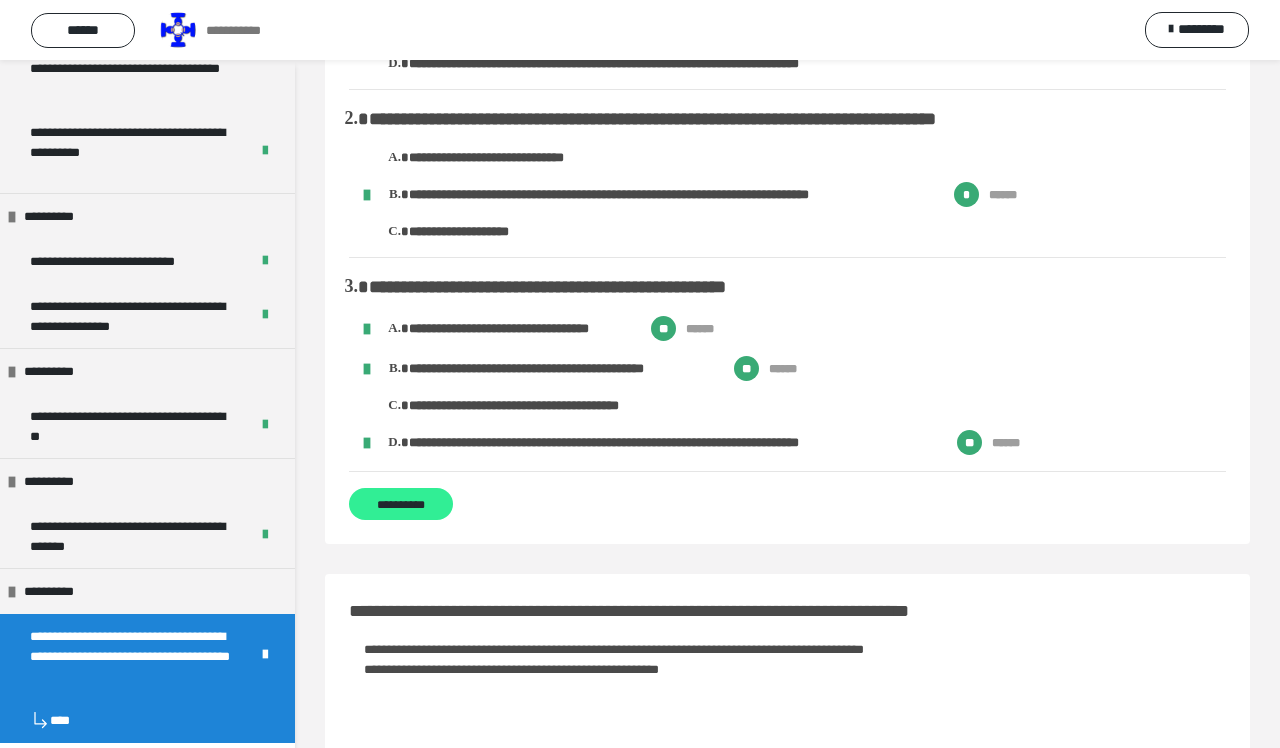 click on "**********" at bounding box center (401, 504) 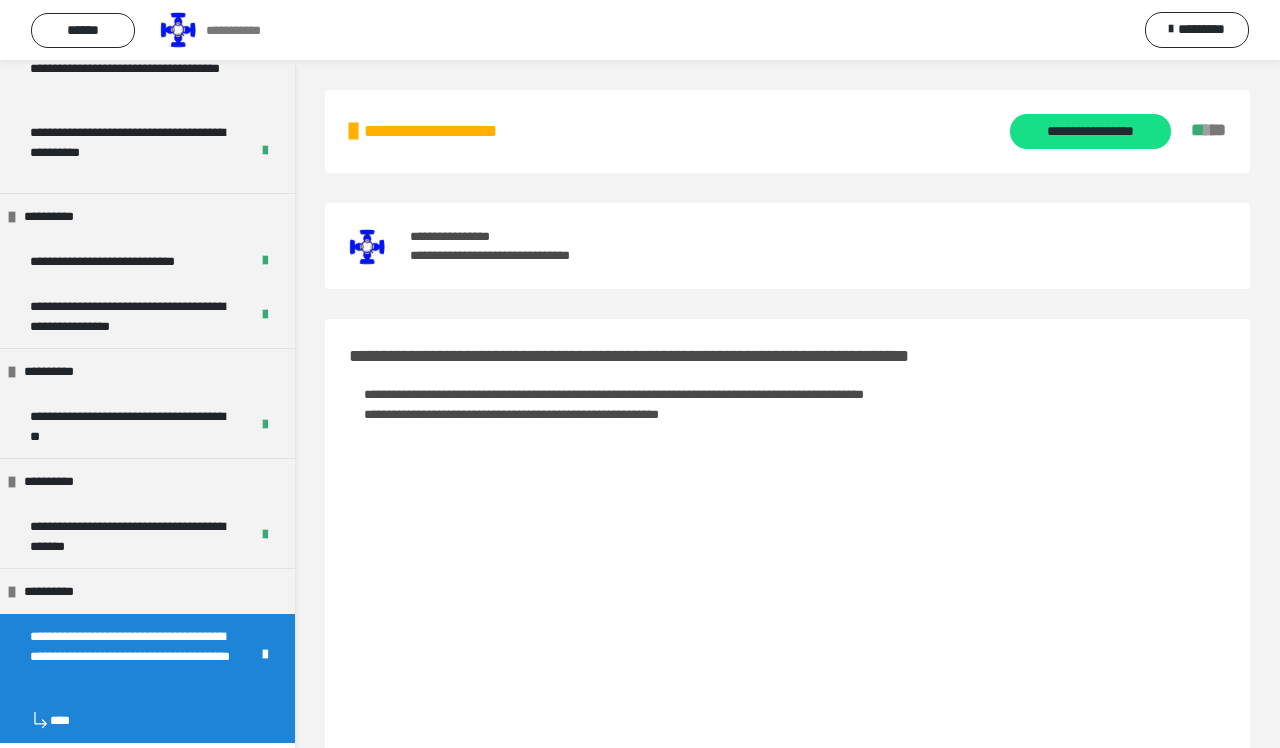 scroll, scrollTop: 0, scrollLeft: 0, axis: both 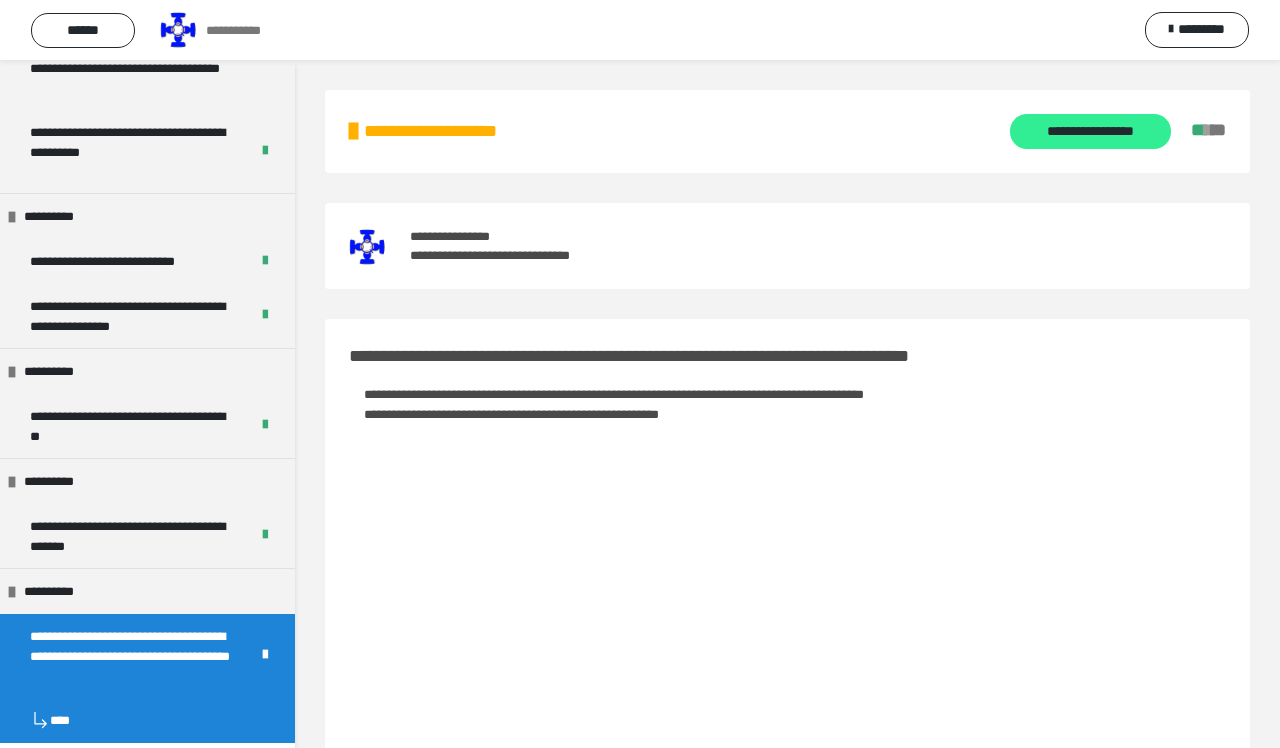 click on "**********" at bounding box center (1090, 131) 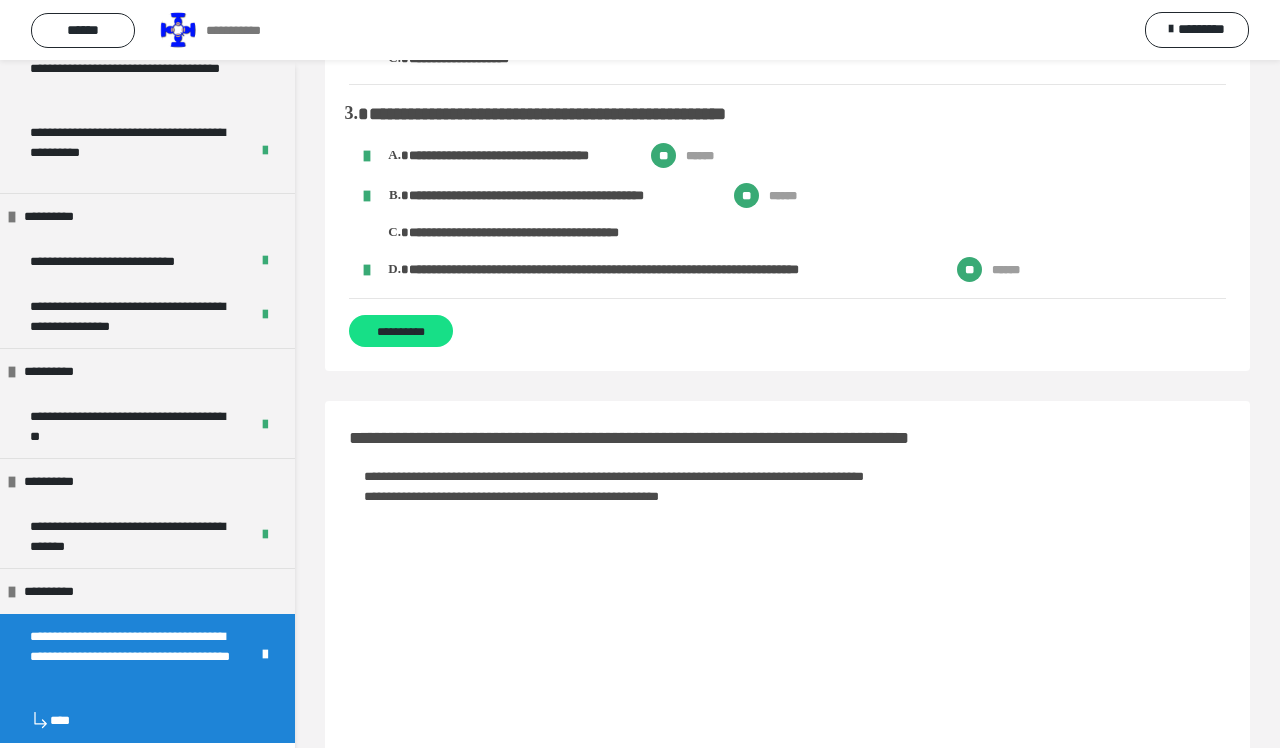 scroll, scrollTop: 377, scrollLeft: 0, axis: vertical 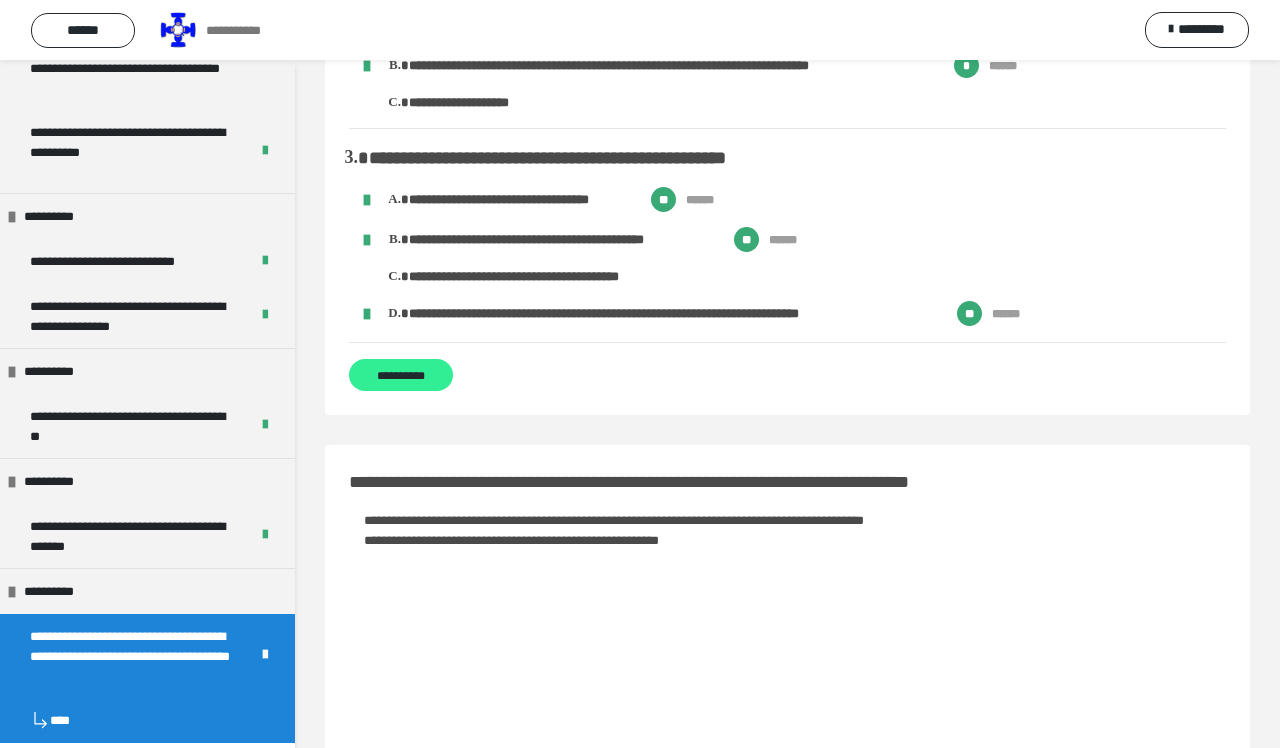 click on "**********" at bounding box center [401, 375] 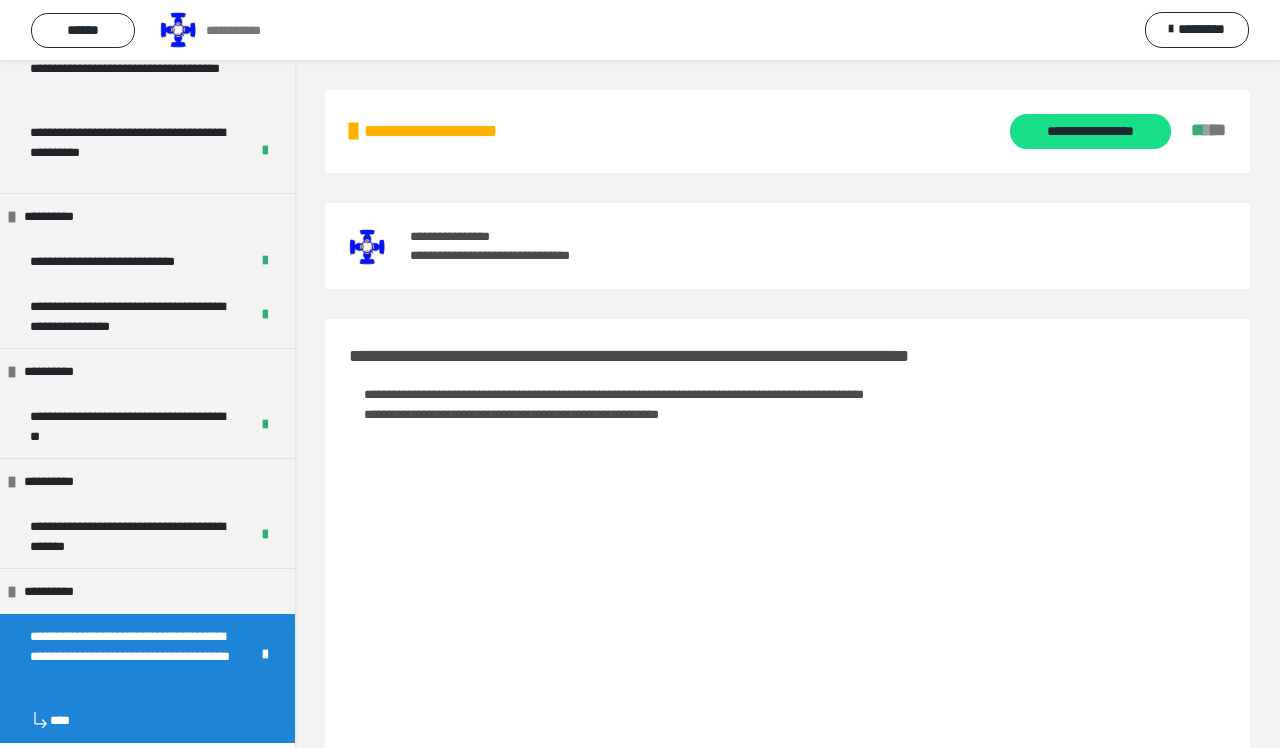 scroll, scrollTop: 0, scrollLeft: 0, axis: both 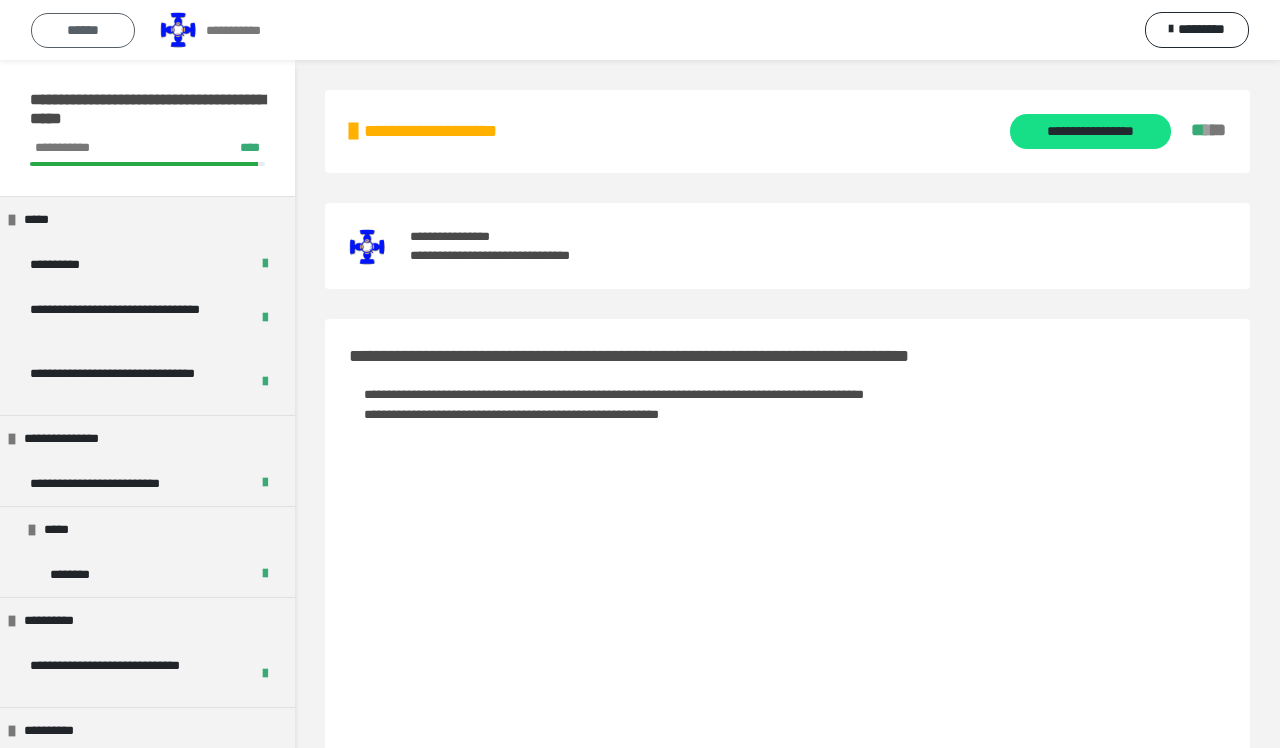 click on "******" at bounding box center [83, 30] 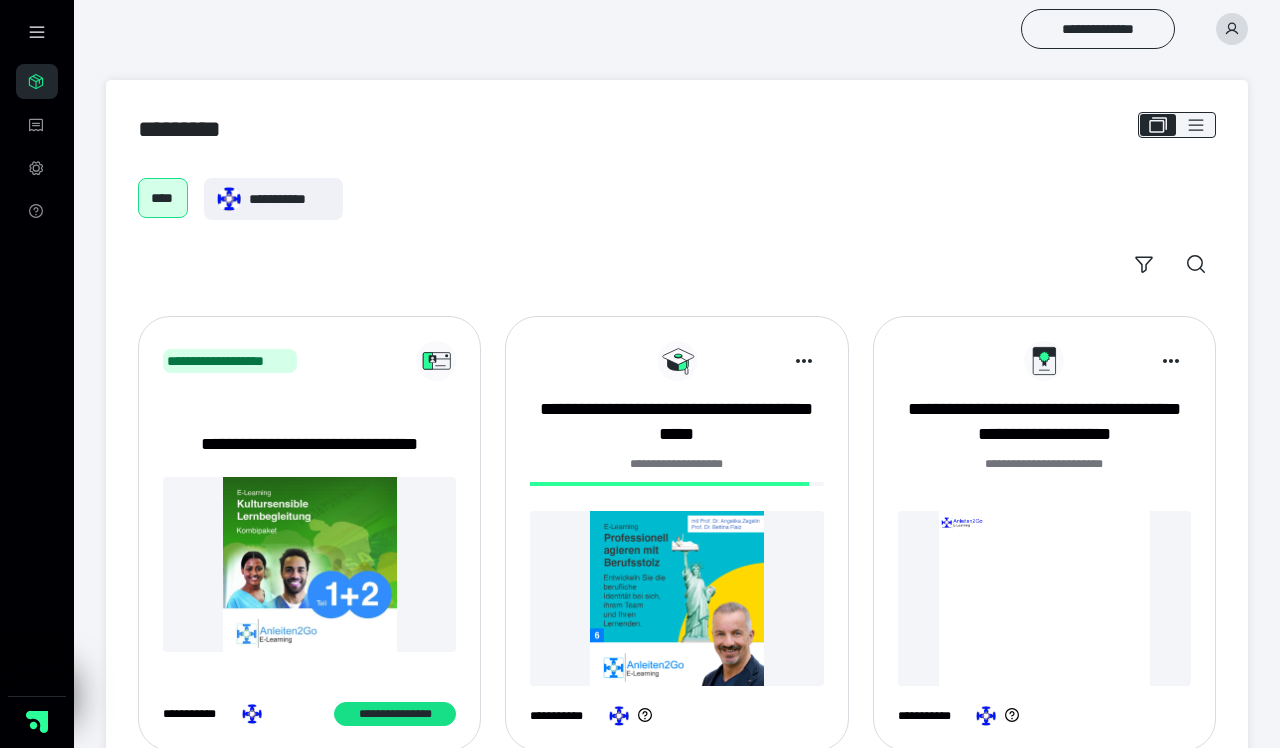 scroll, scrollTop: 0, scrollLeft: 0, axis: both 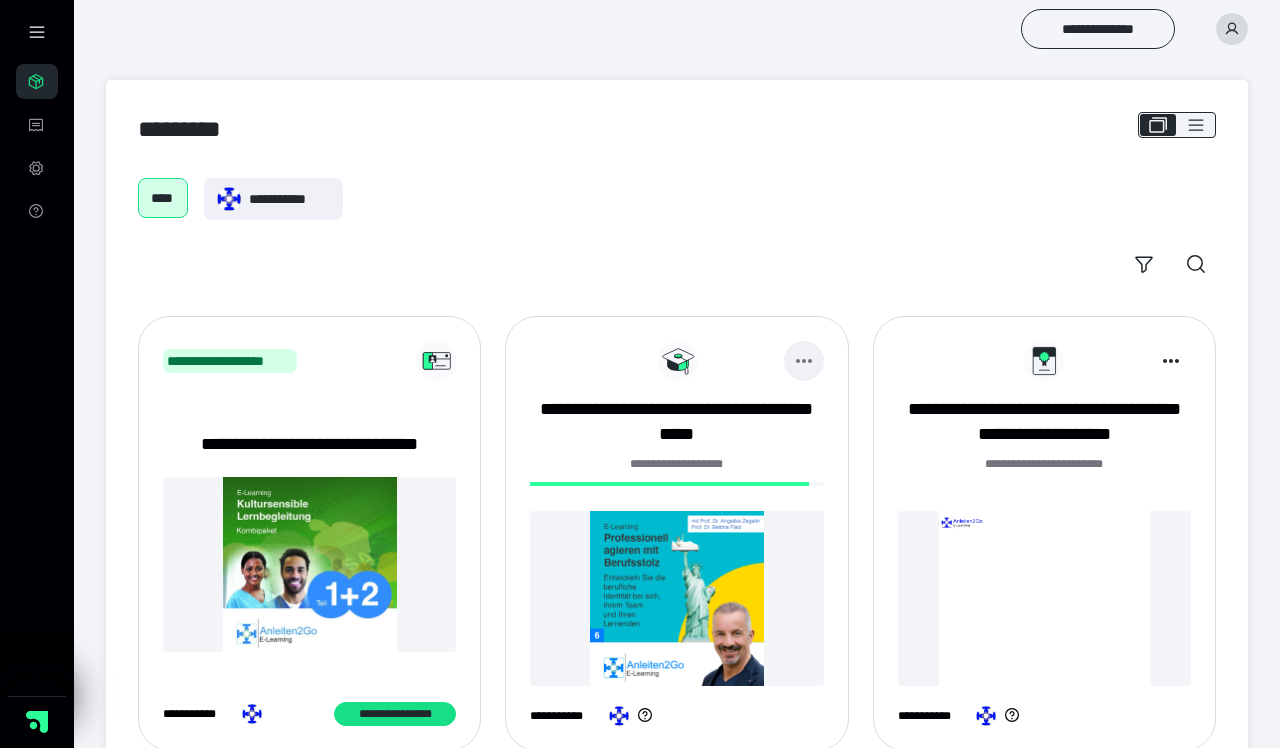 click 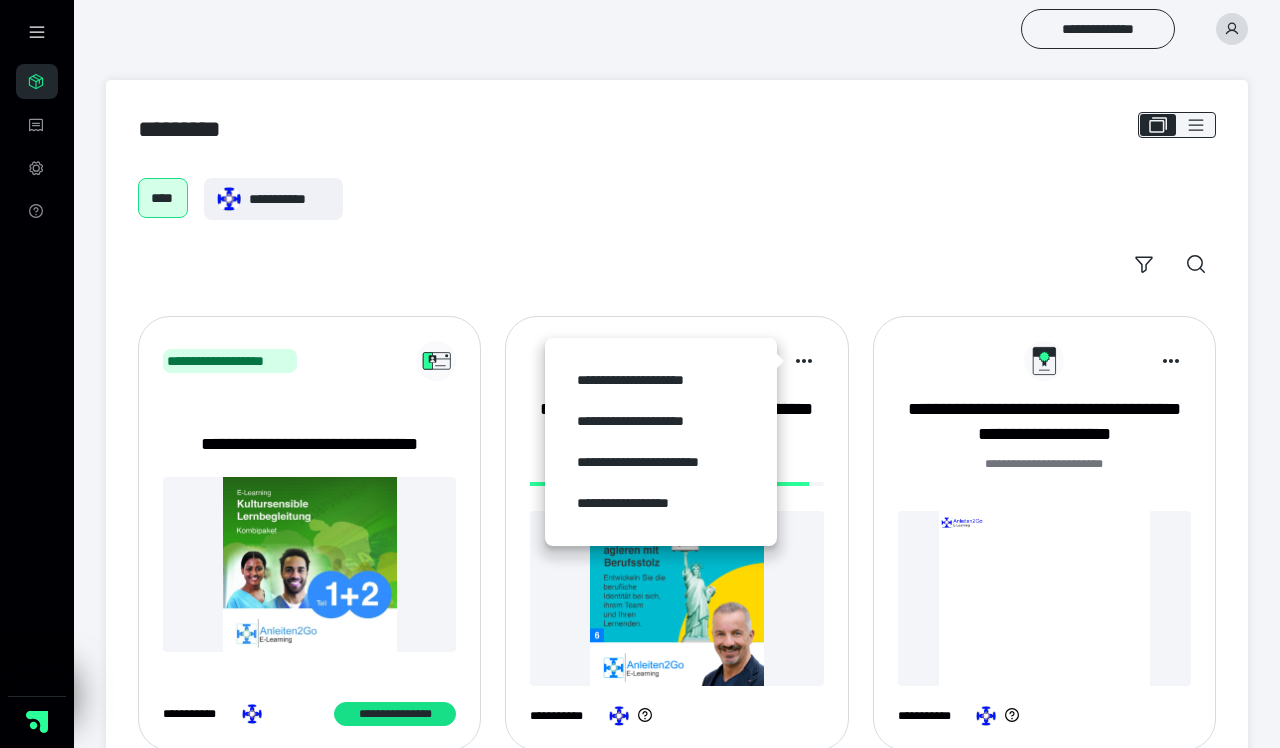 click at bounding box center (676, 598) 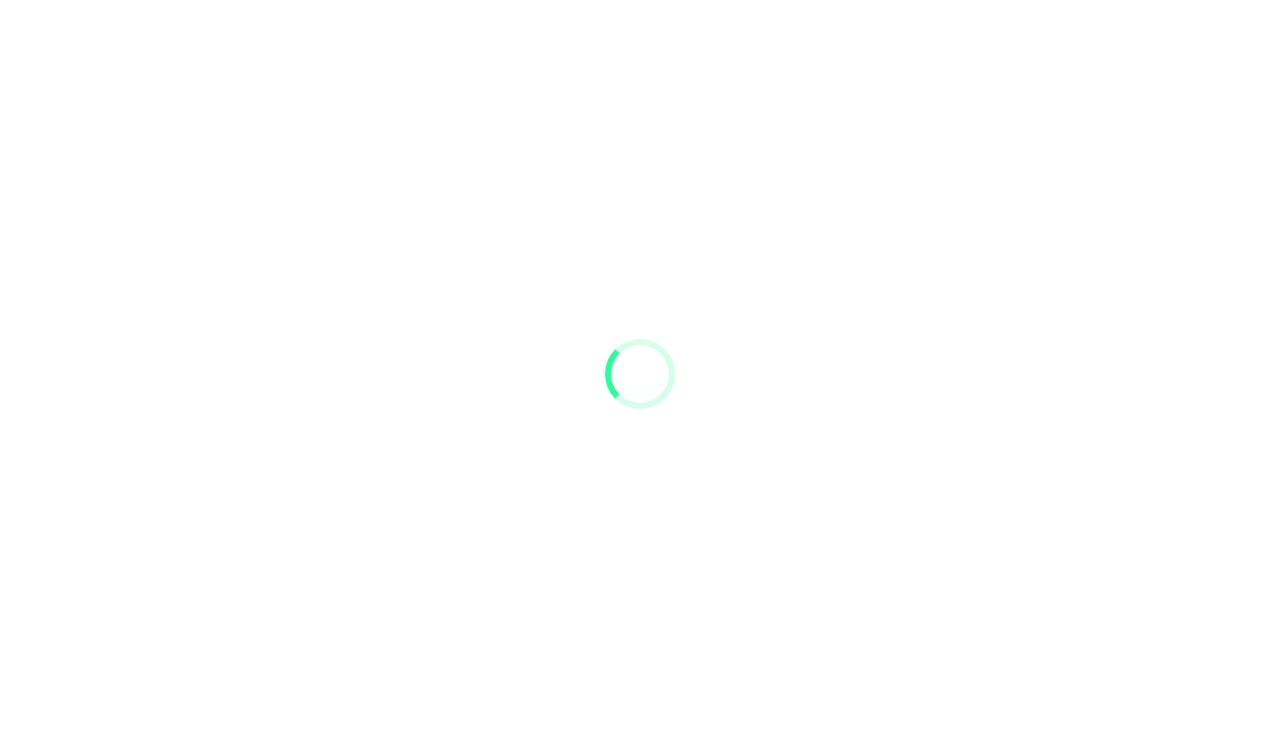 scroll, scrollTop: 0, scrollLeft: 0, axis: both 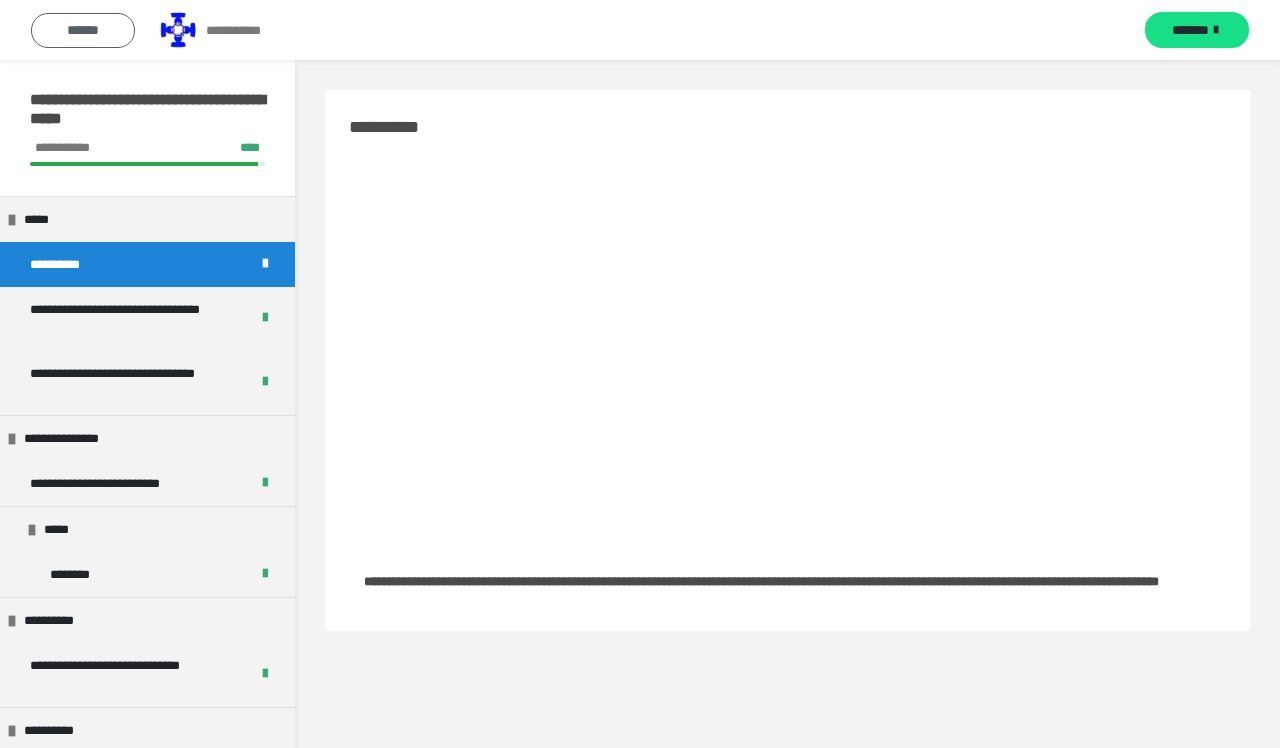 click on "******" at bounding box center [83, 30] 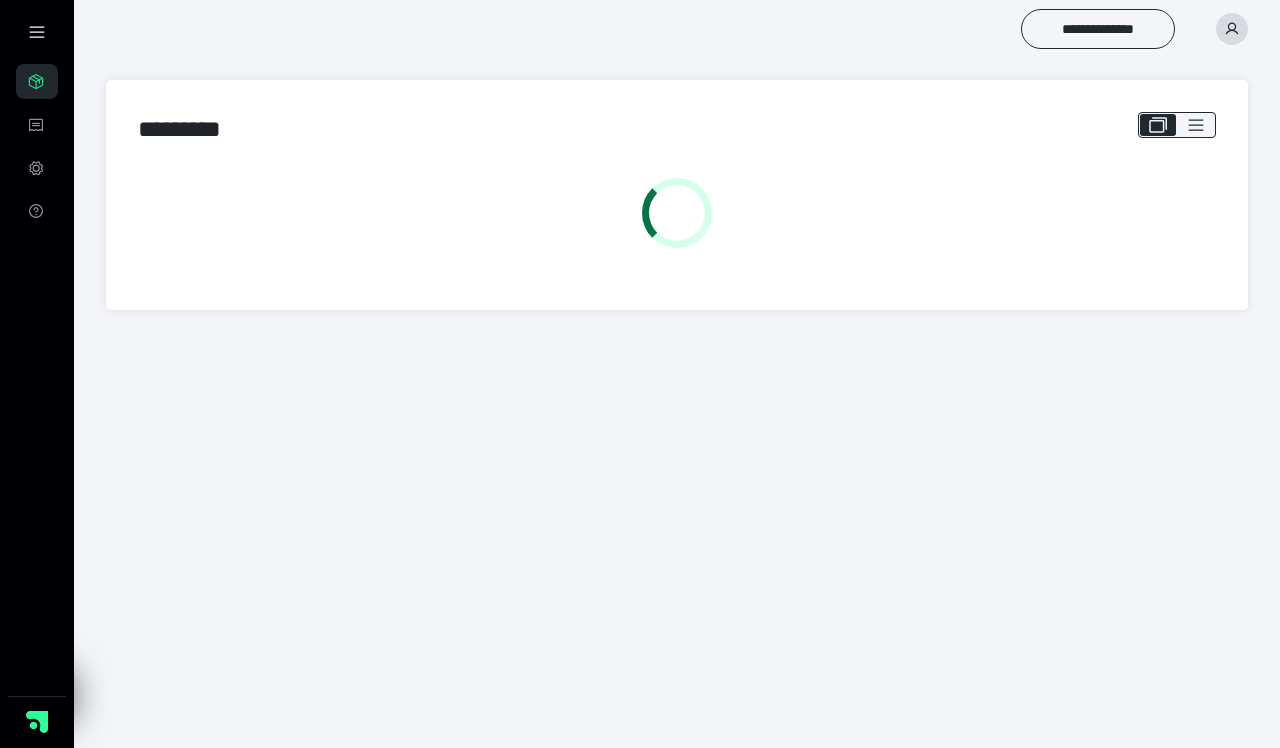 scroll, scrollTop: 0, scrollLeft: 0, axis: both 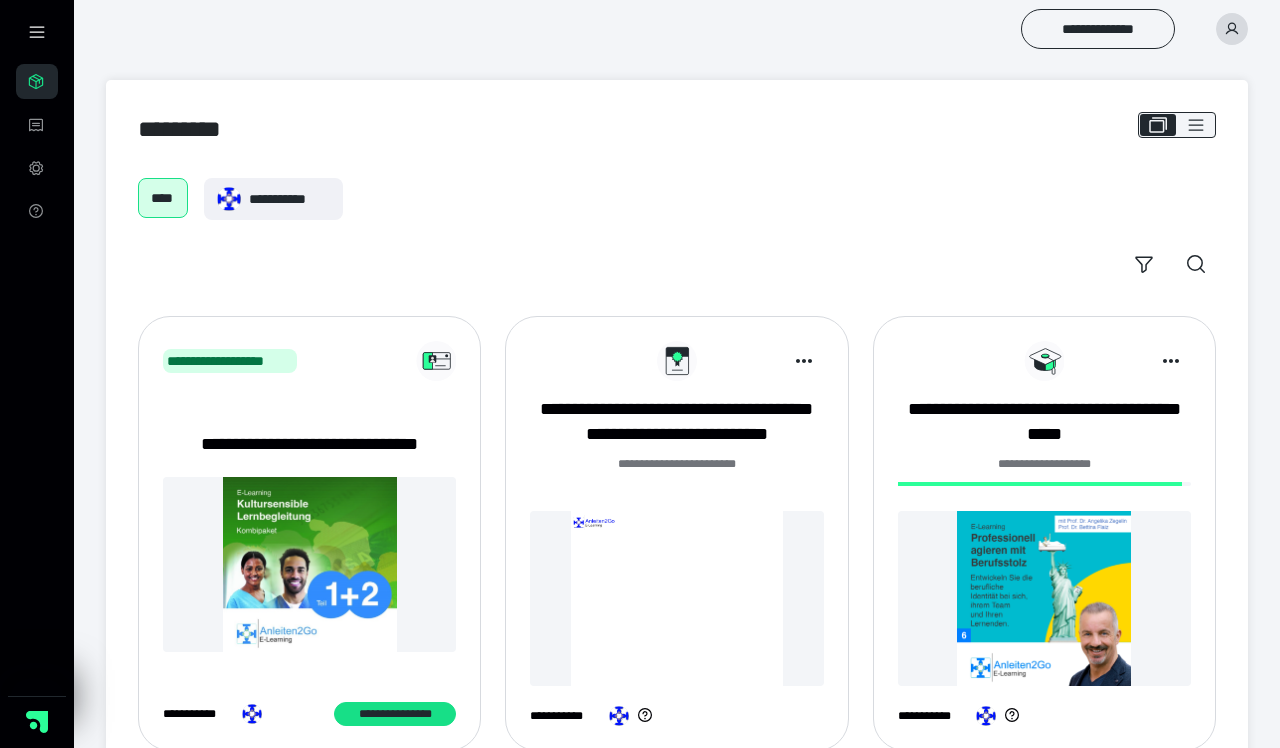 click at bounding box center [1232, 29] 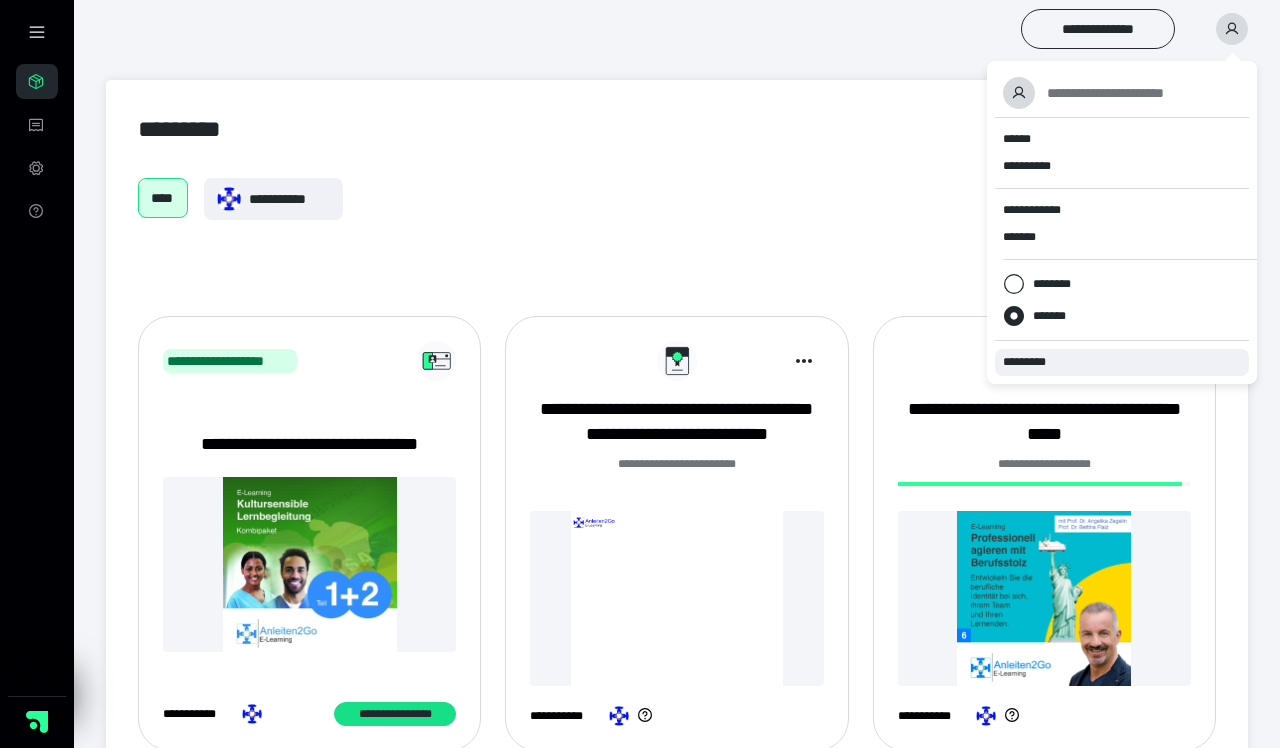 click on "*********" at bounding box center [1122, 362] 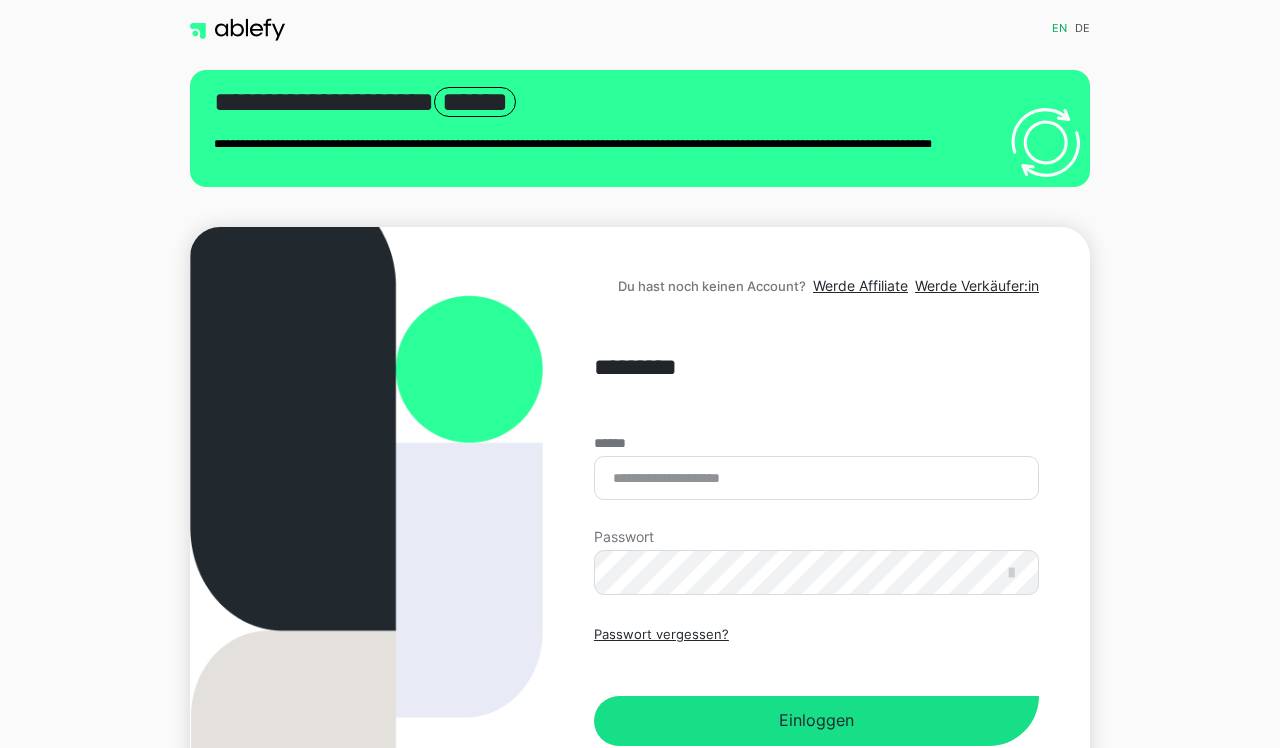 scroll, scrollTop: 0, scrollLeft: 0, axis: both 